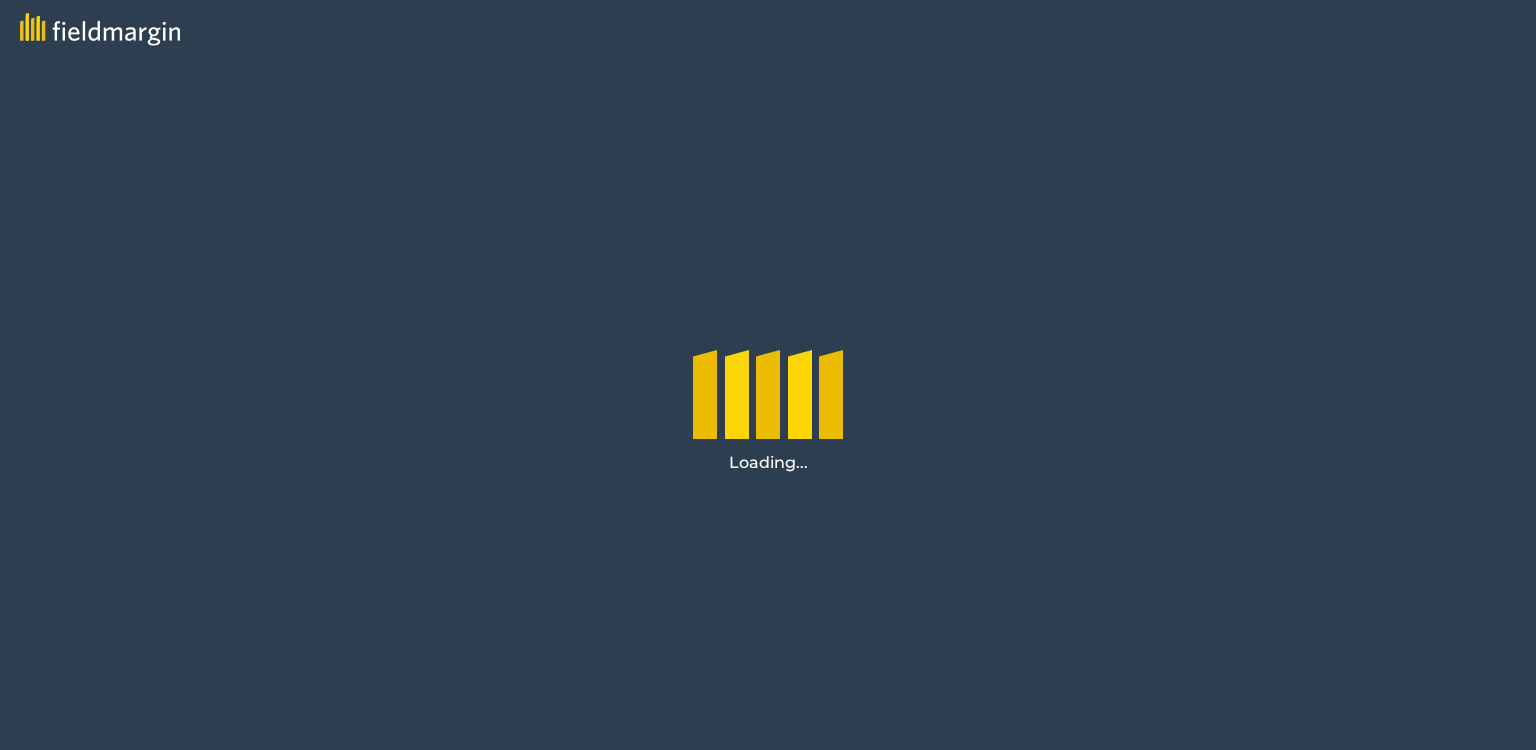 scroll, scrollTop: 0, scrollLeft: 0, axis: both 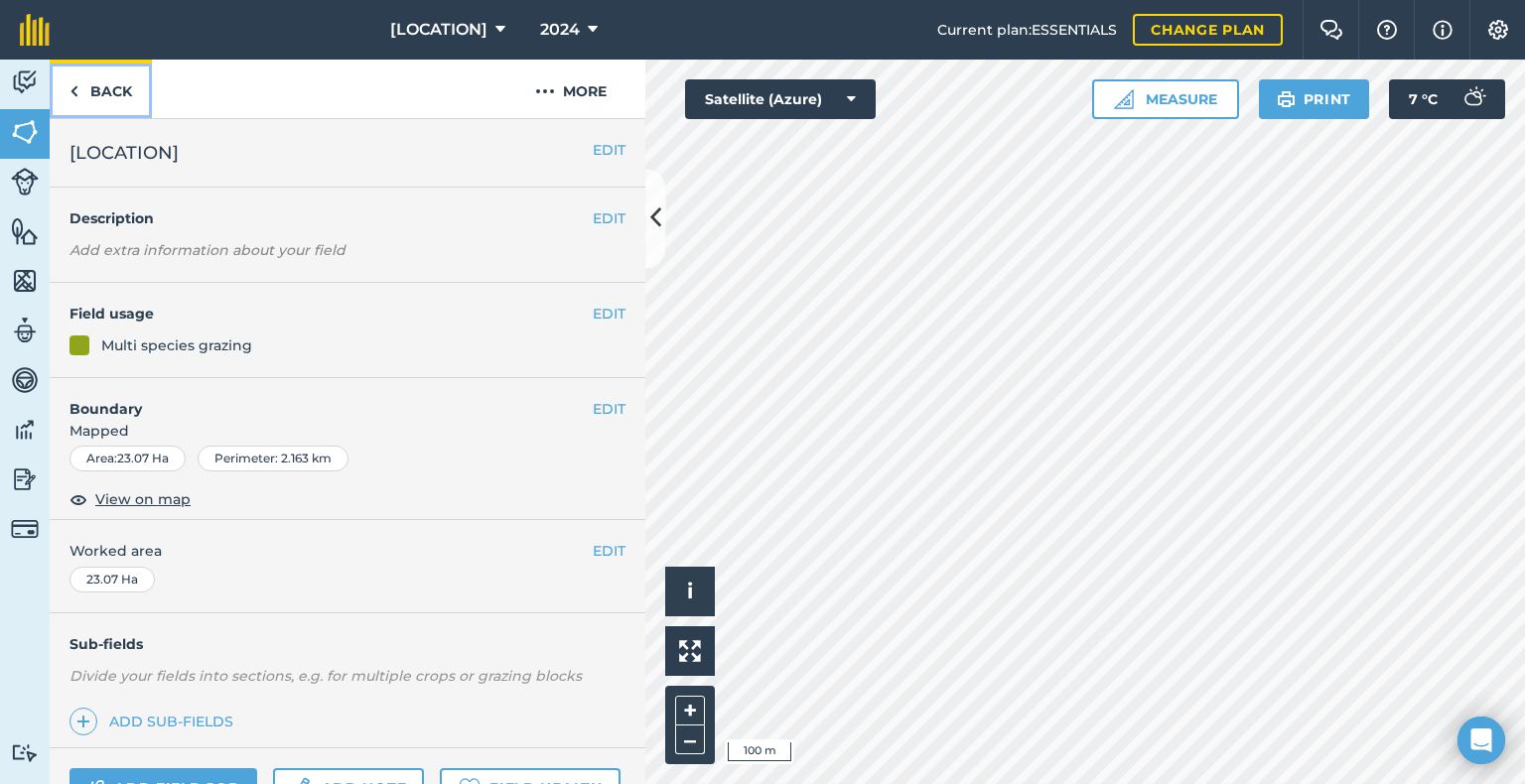 click at bounding box center [73, 91] 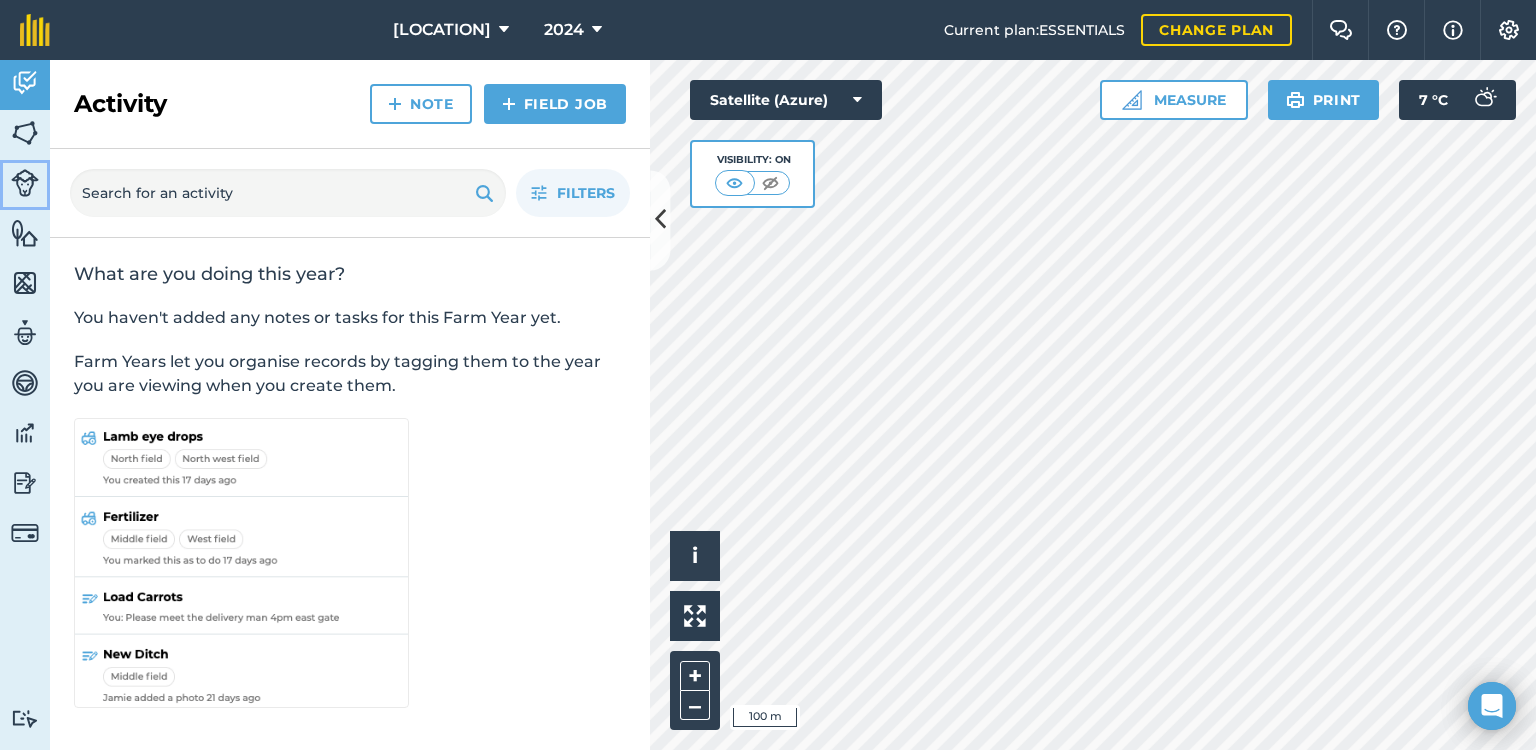 click at bounding box center (25, 183) 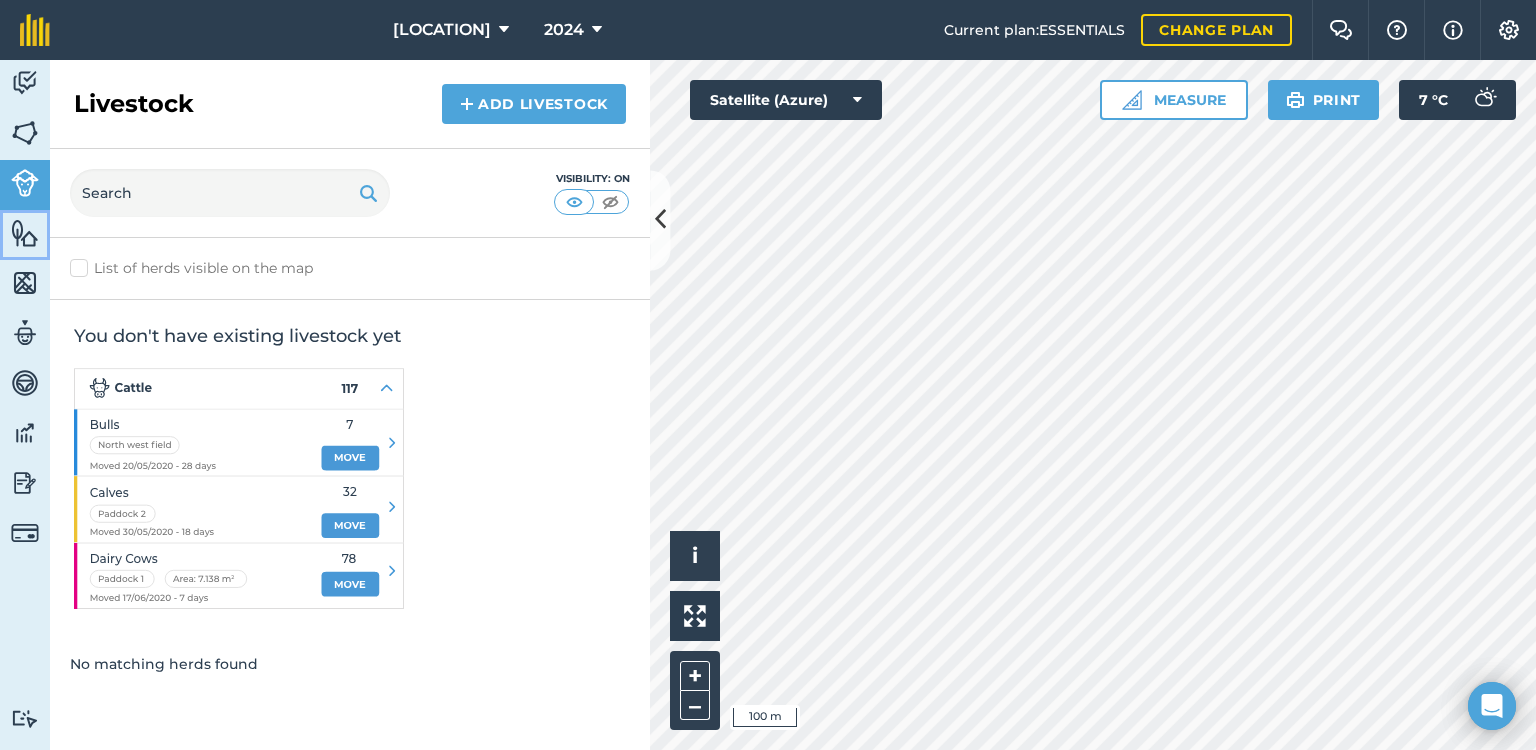 click at bounding box center (25, 233) 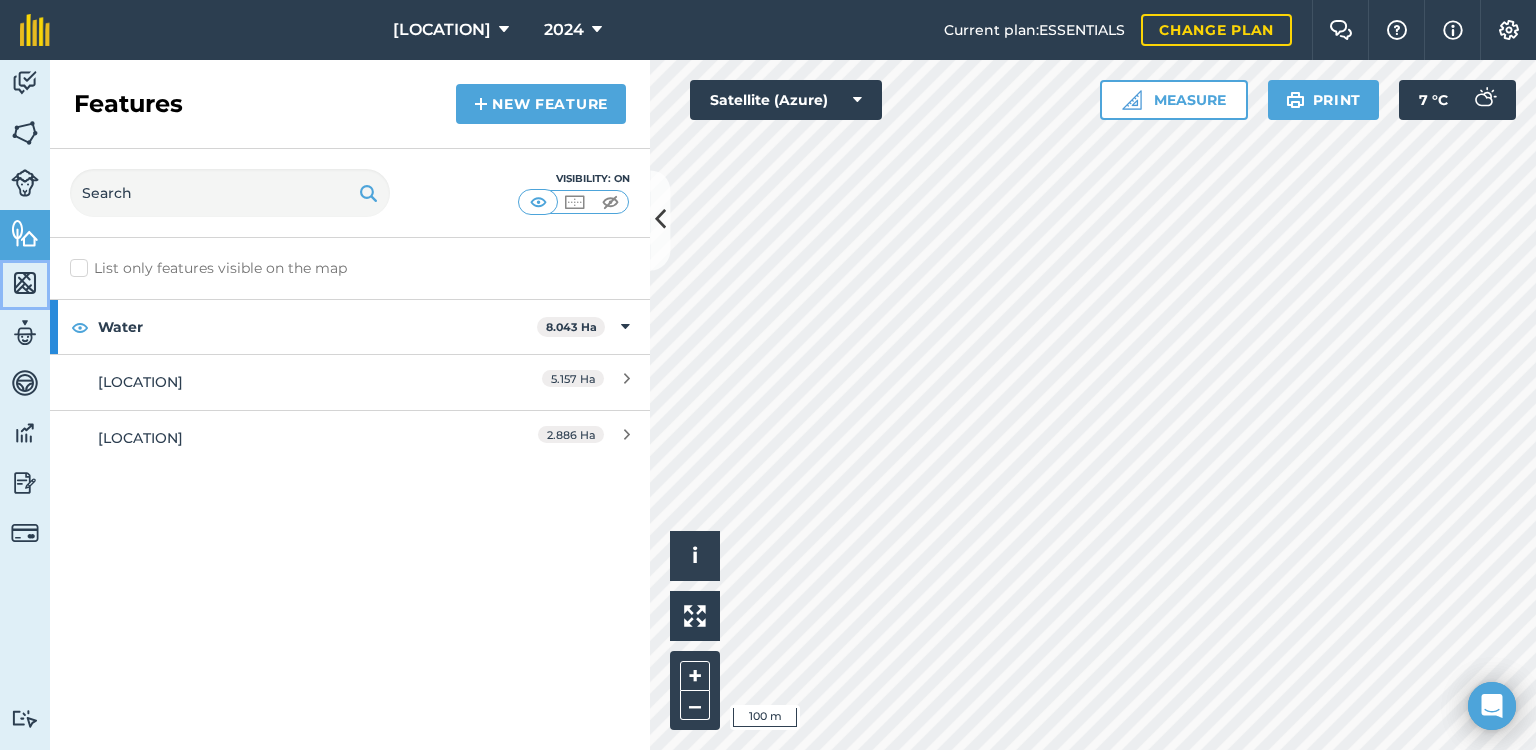 click at bounding box center (25, 283) 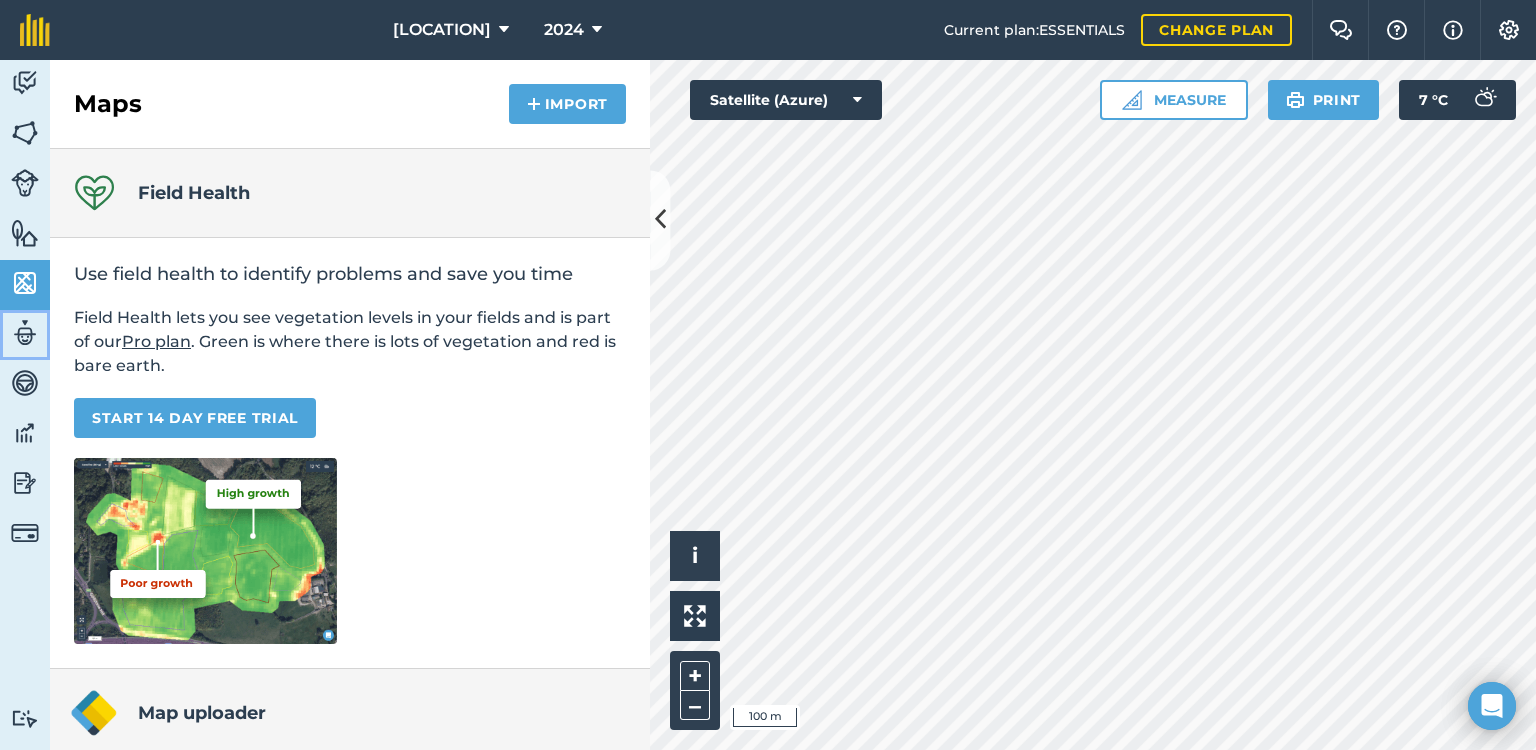 click at bounding box center (25, 333) 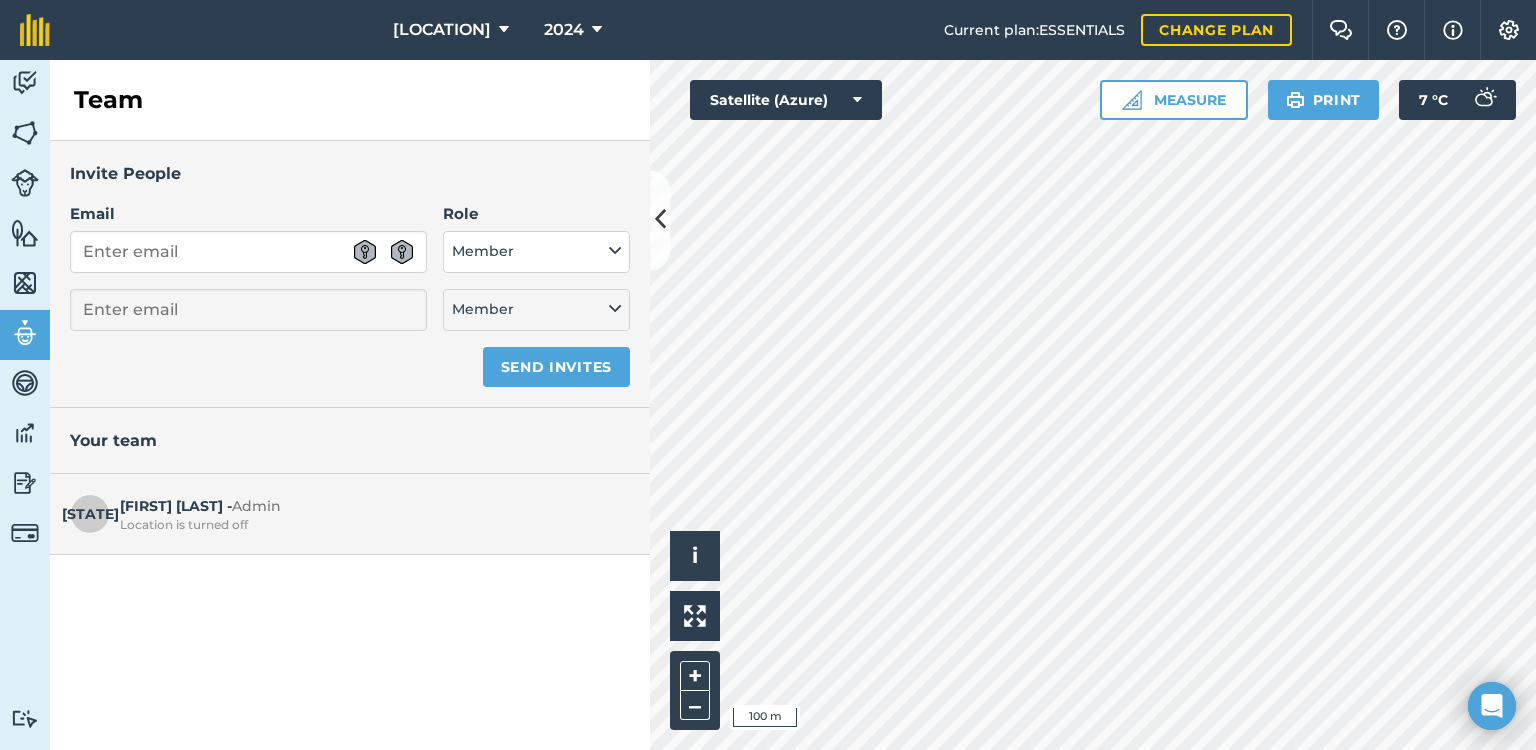 click on "Team" at bounding box center [350, 100] 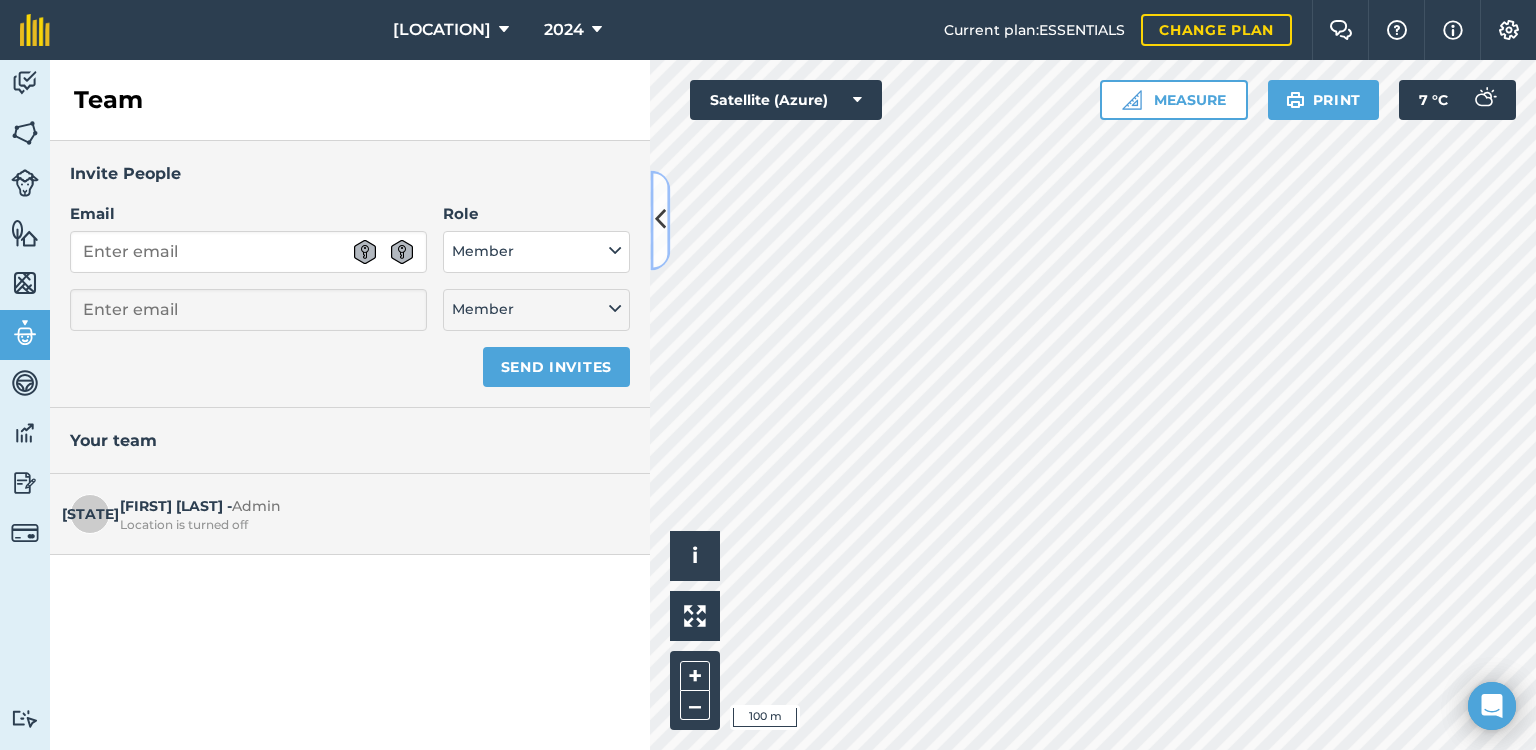 click at bounding box center (660, 220) 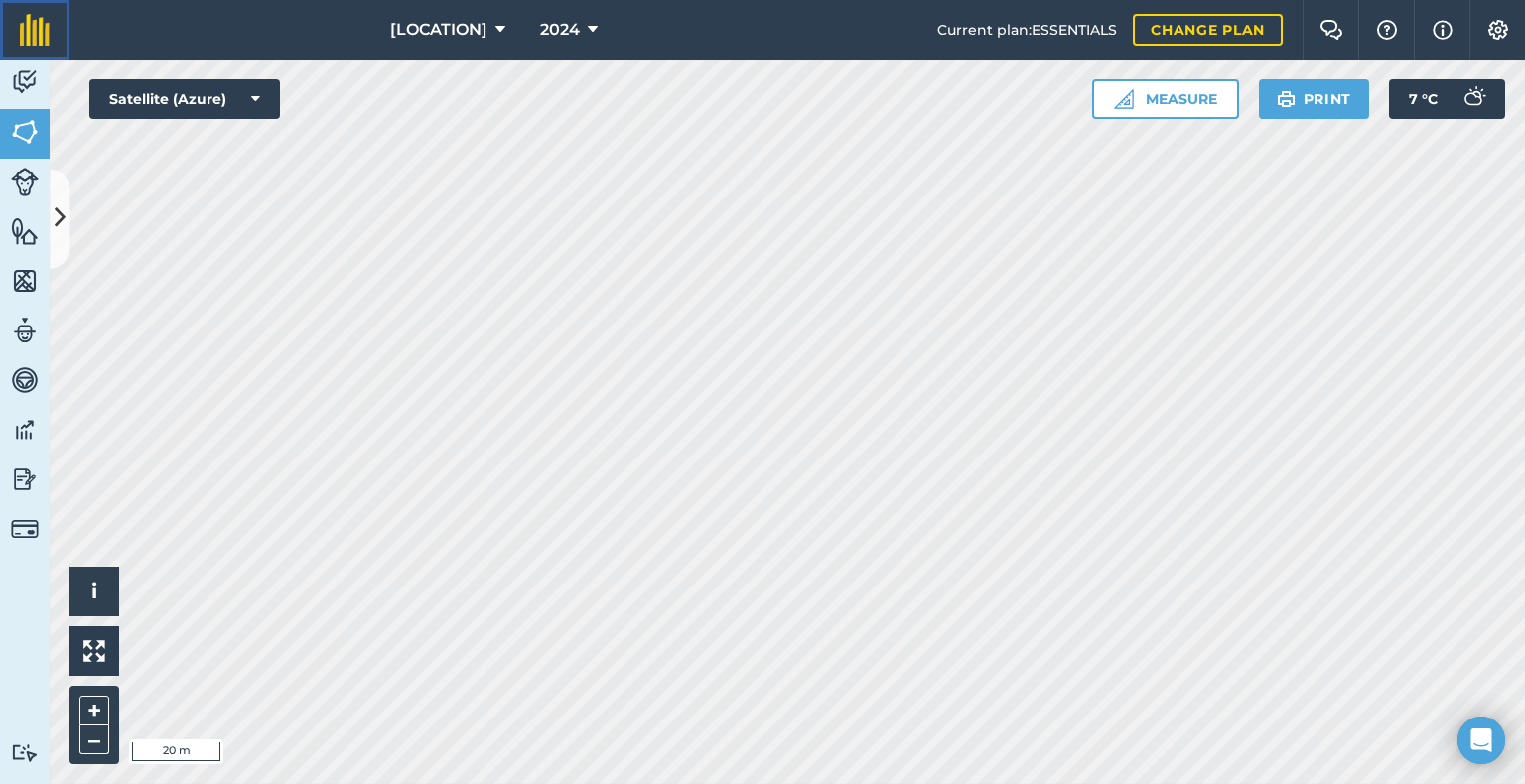 click at bounding box center [35, 30] 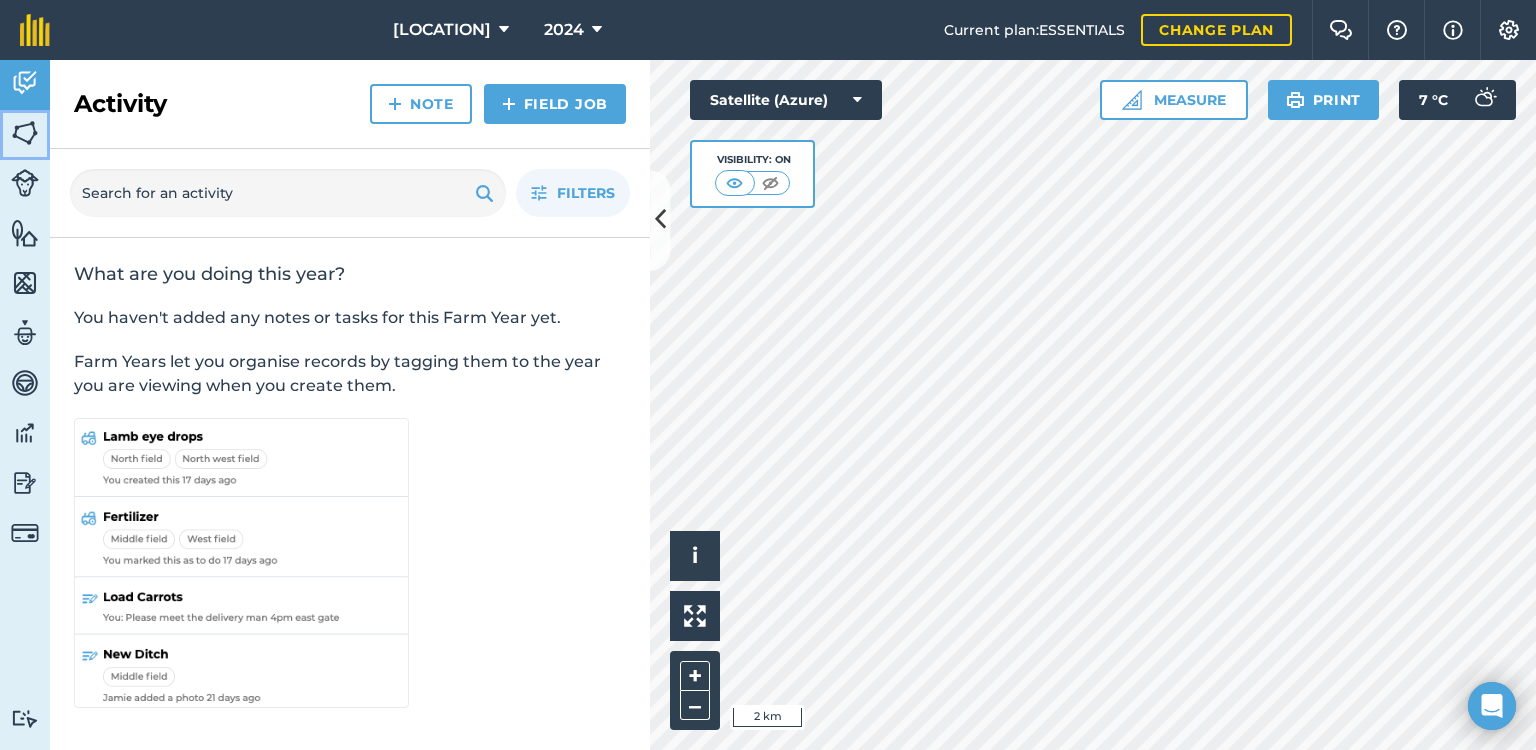 click at bounding box center [25, 133] 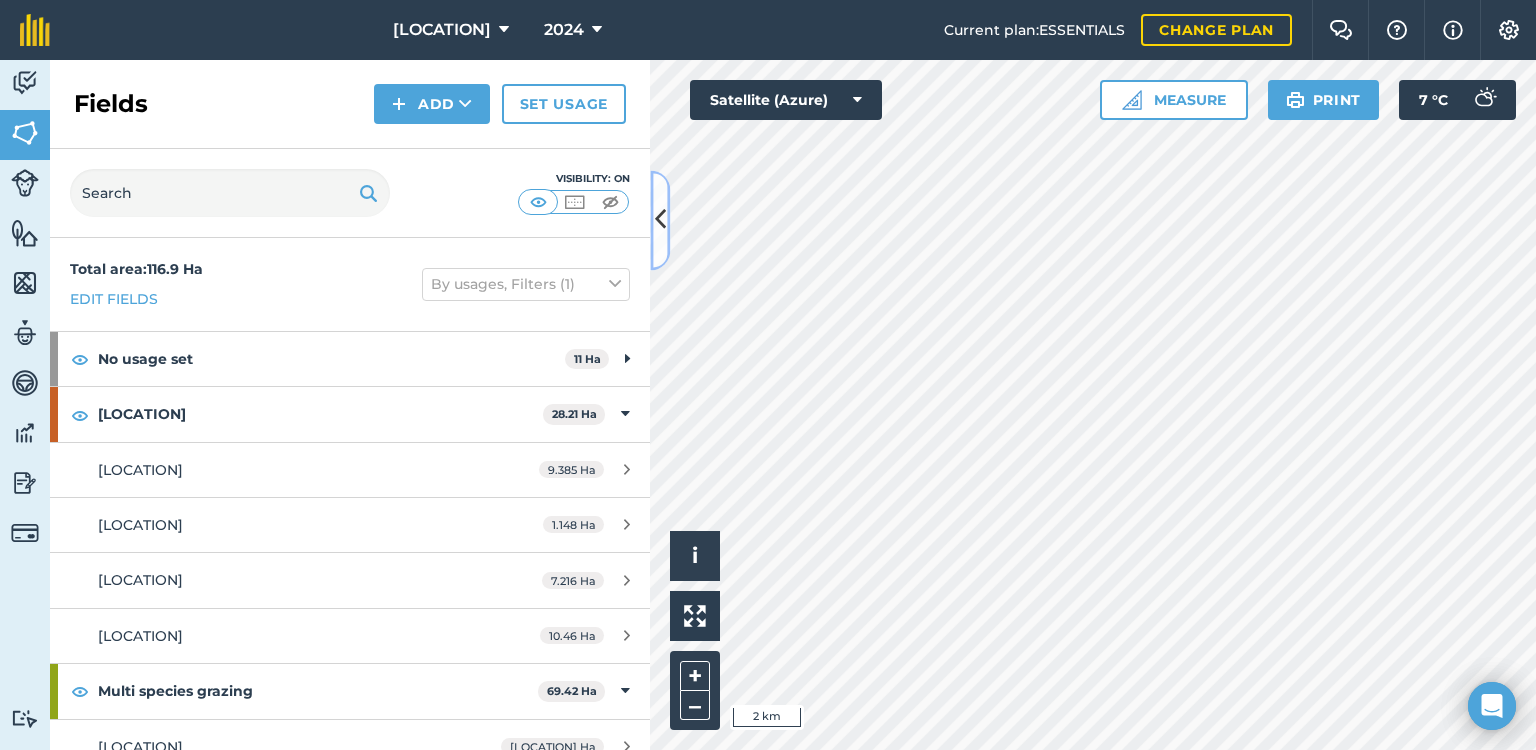 click at bounding box center [660, 220] 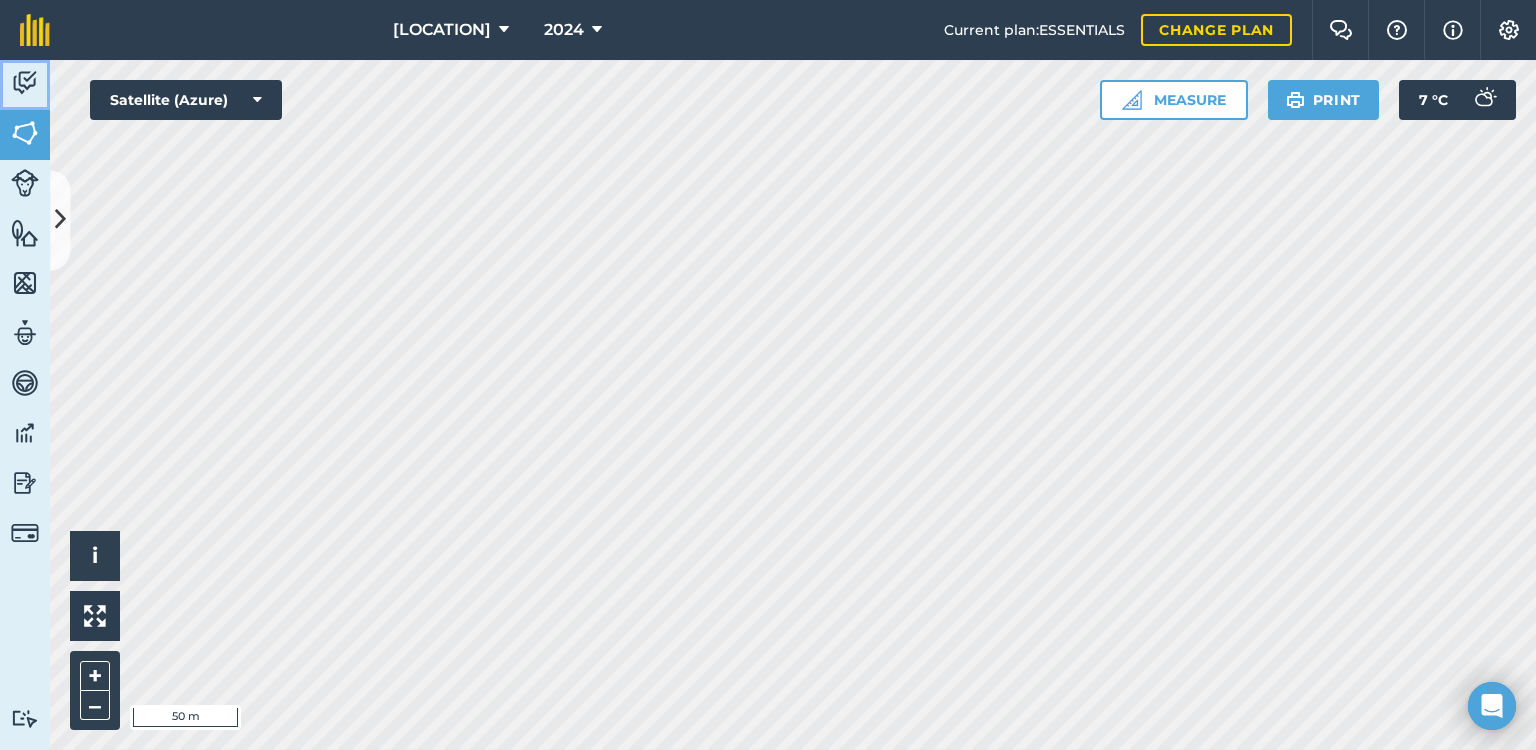 click at bounding box center (25, 83) 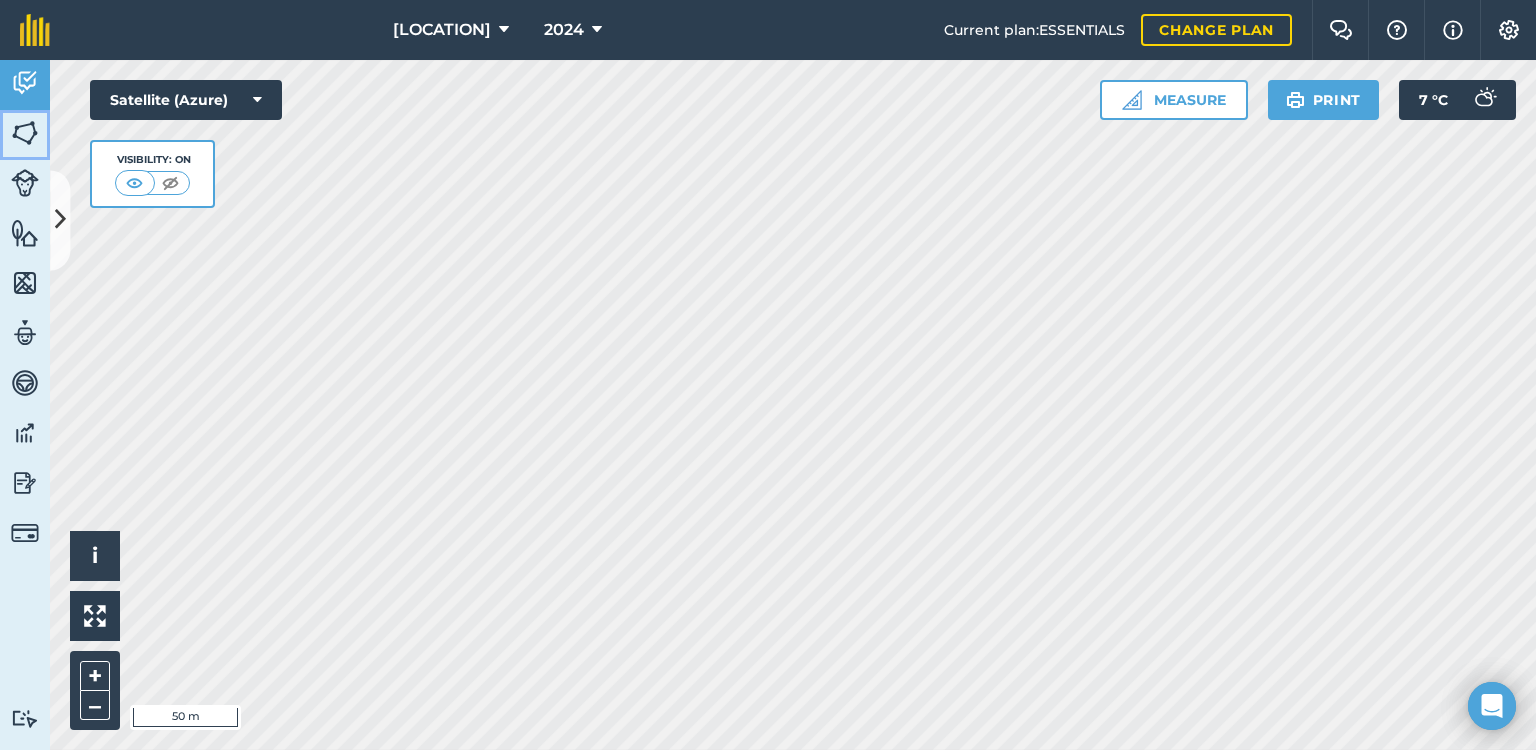 click at bounding box center [25, 133] 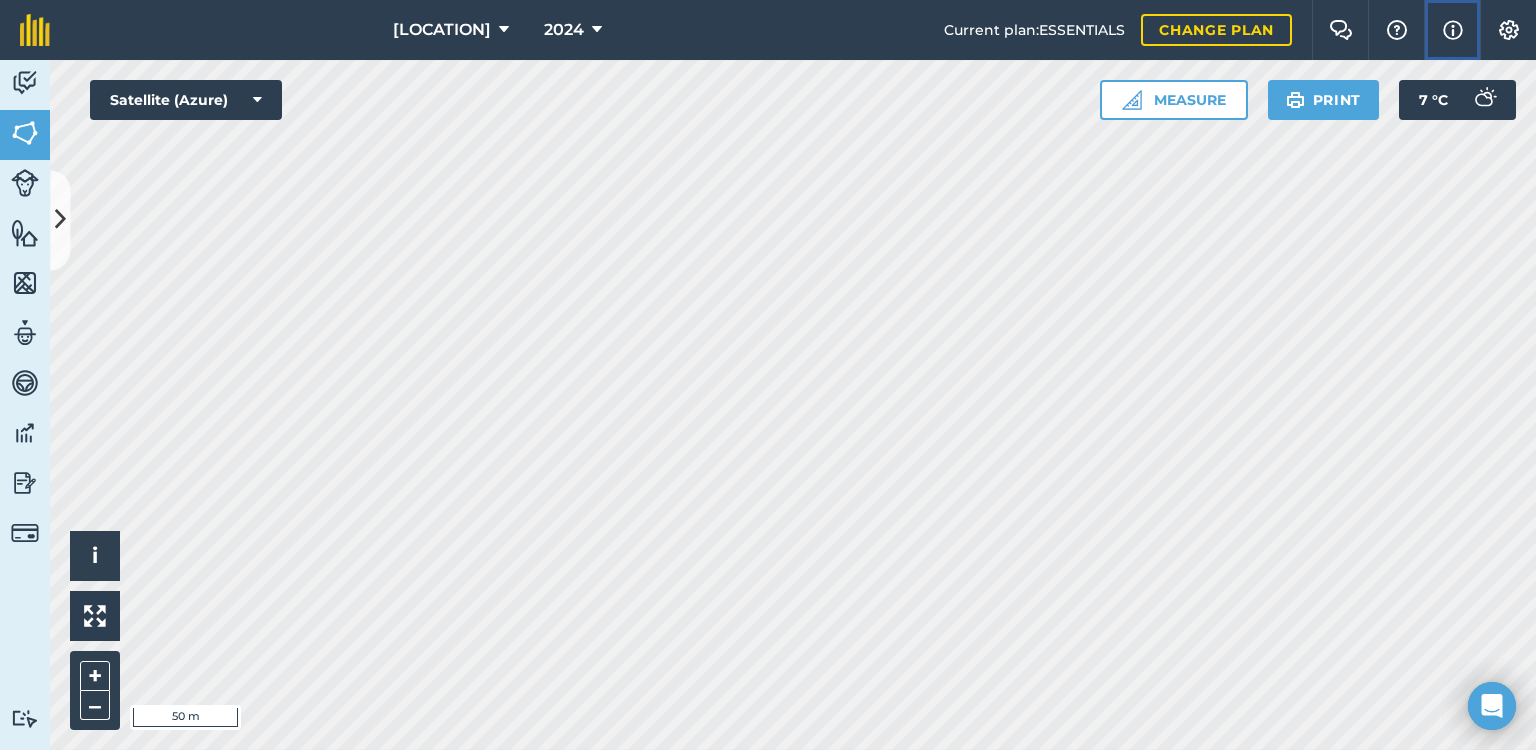 click at bounding box center (1453, 30) 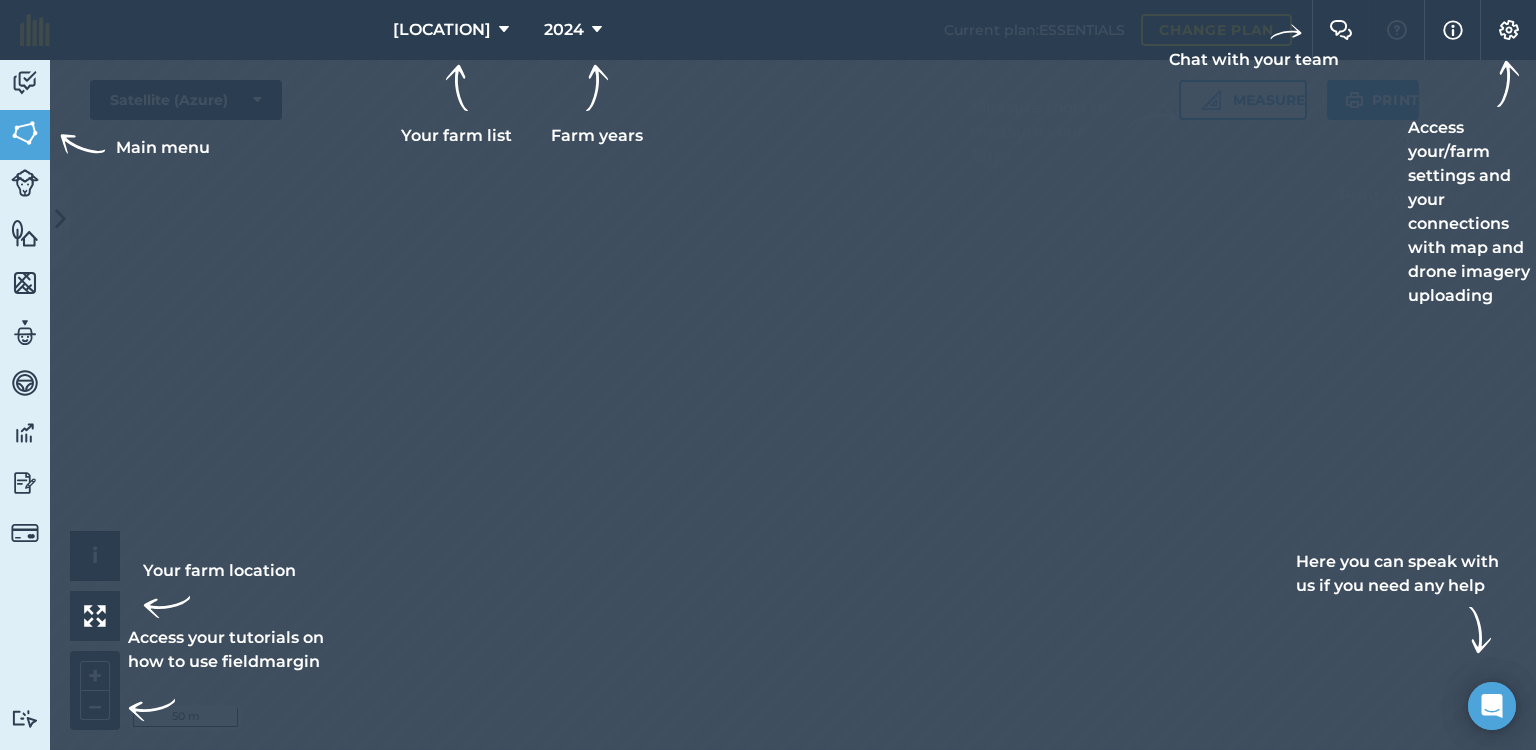 click at bounding box center [768, 30] 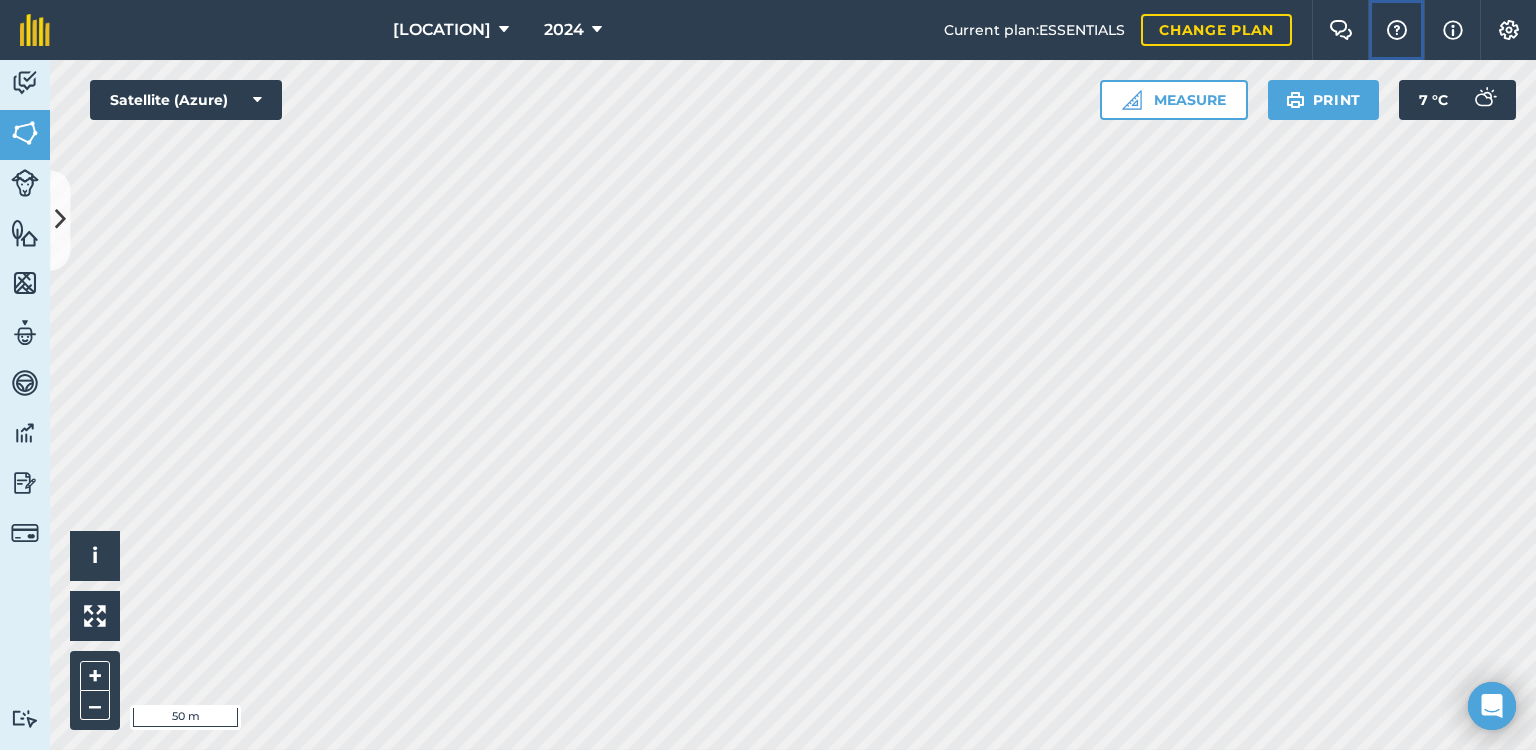 click at bounding box center [1397, 30] 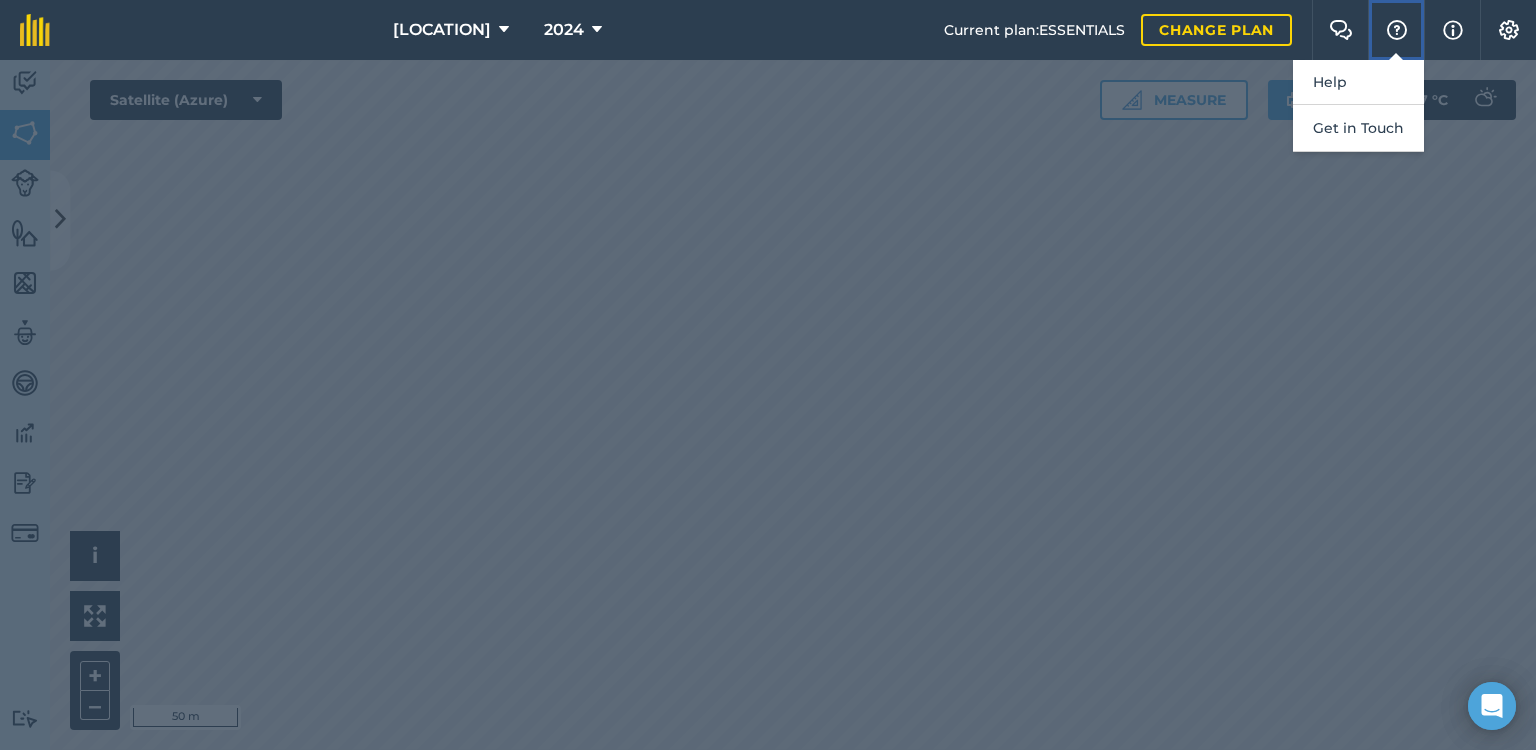 click at bounding box center (1397, 30) 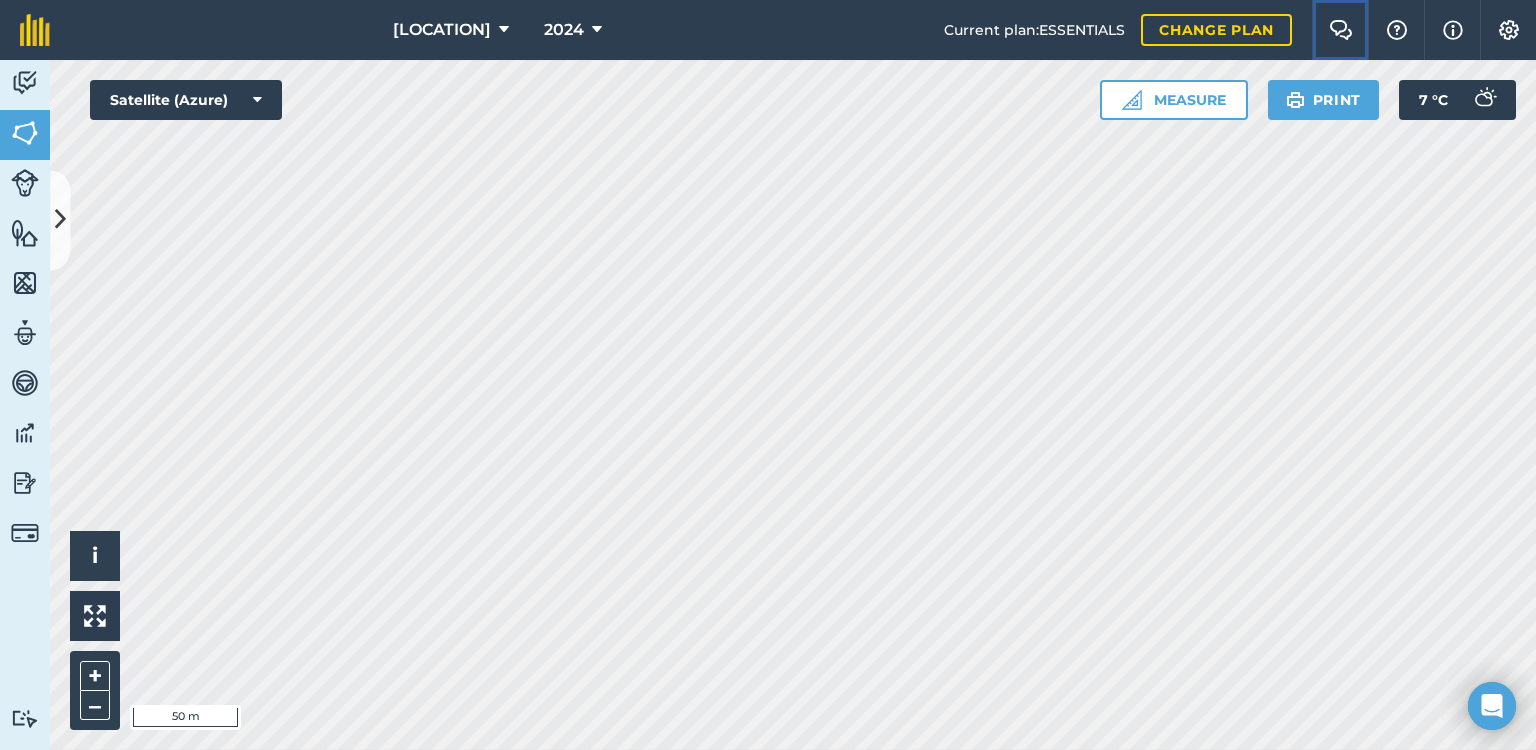 click at bounding box center [1341, 30] 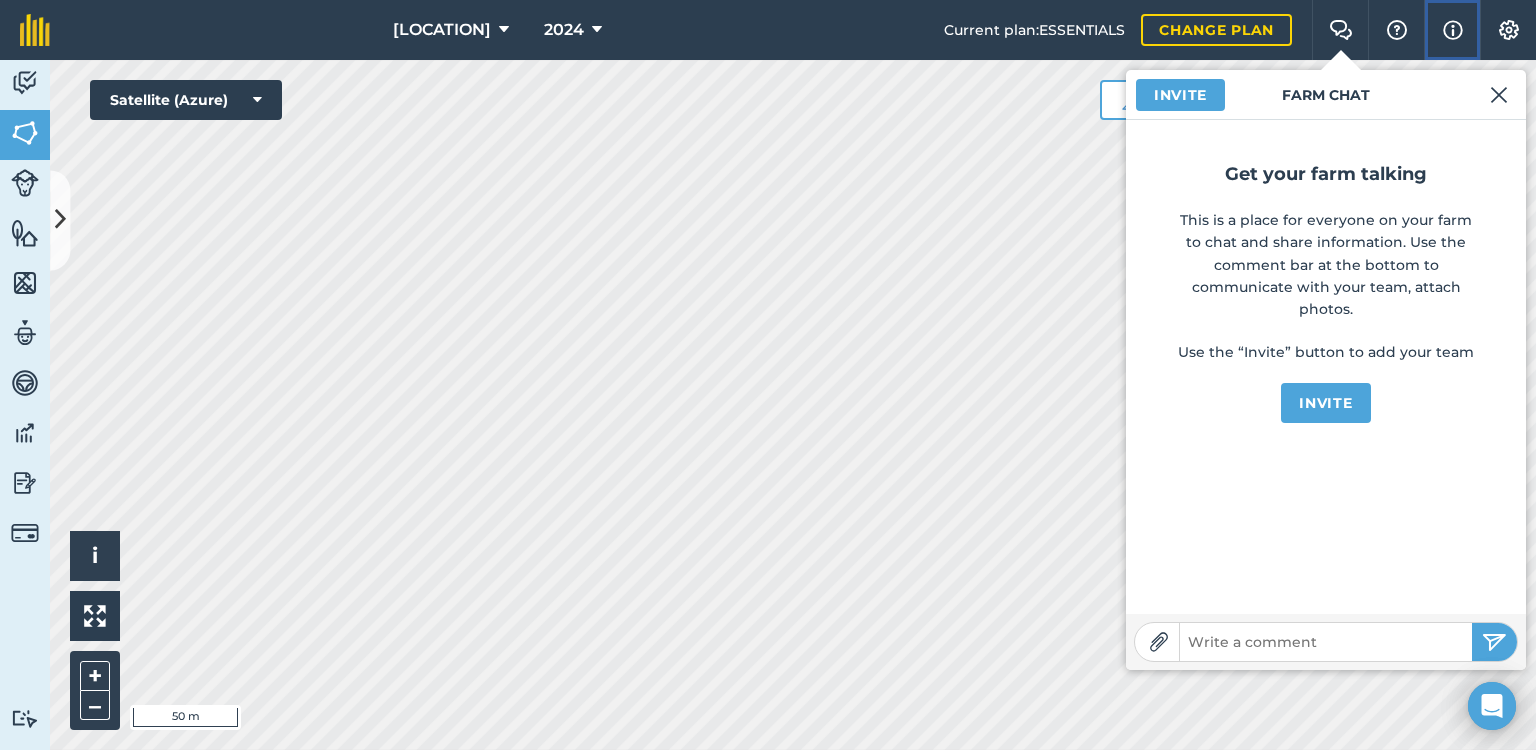 click at bounding box center (1453, 30) 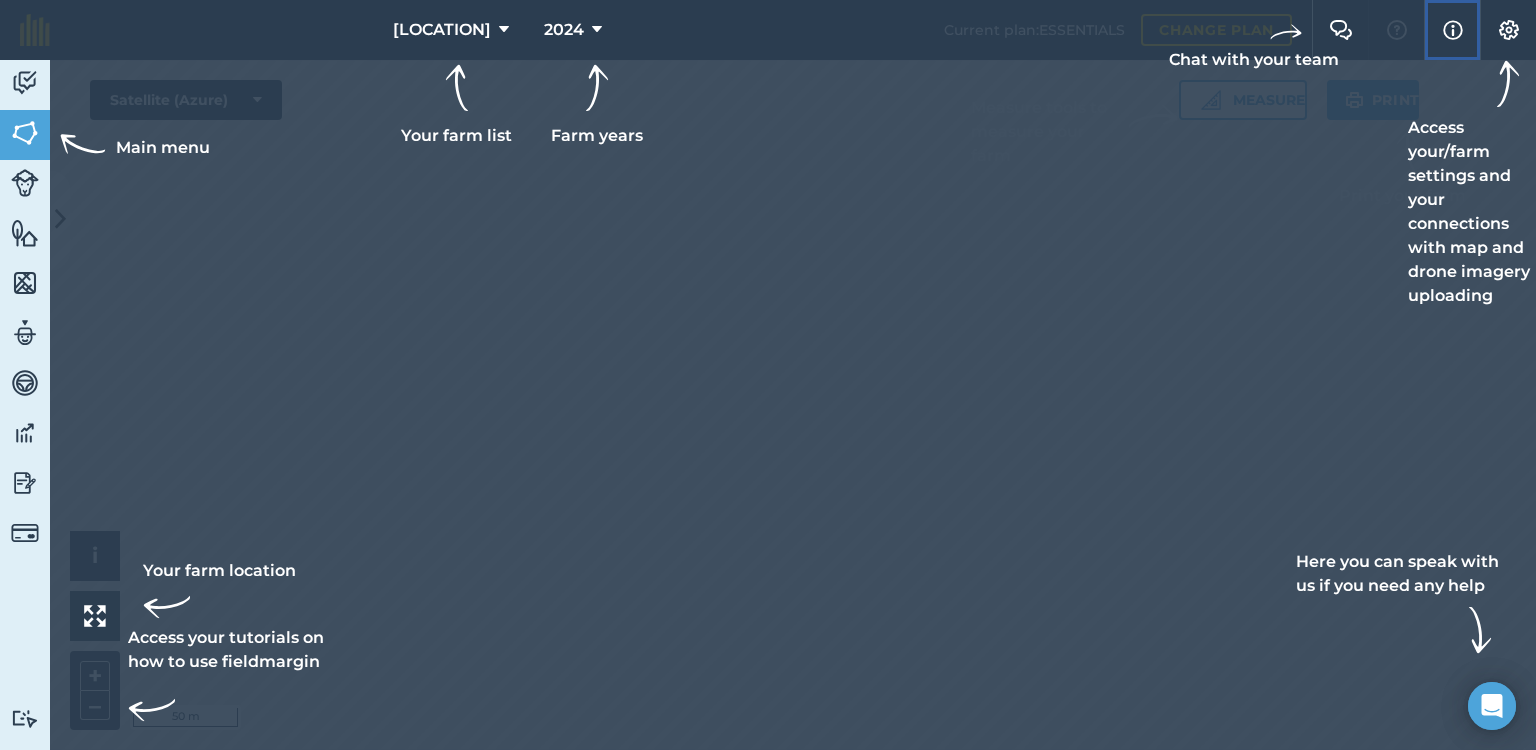 click at bounding box center [1453, 30] 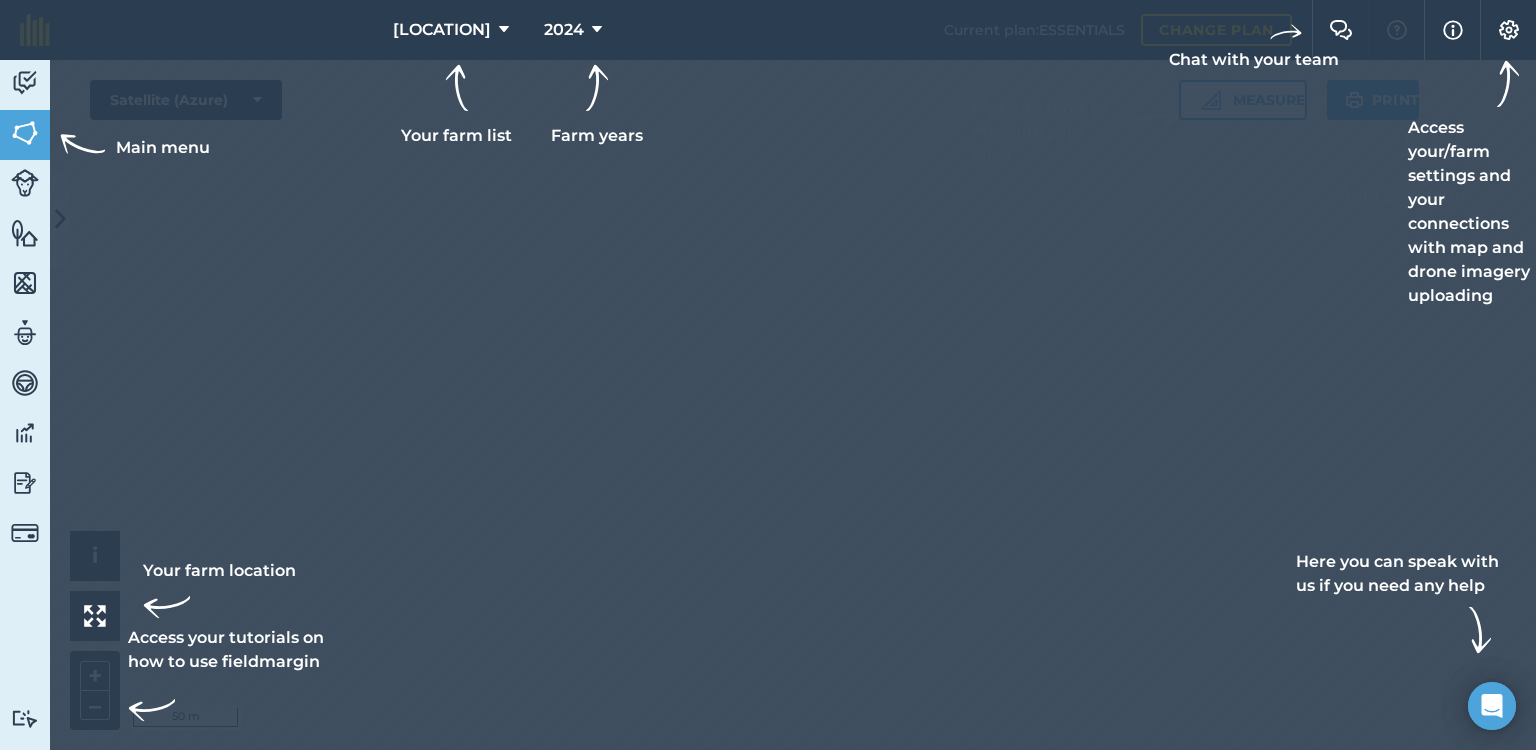 click on "Access your/farm settings and your connections with map and drone imagery uploading" at bounding box center [1472, 184] 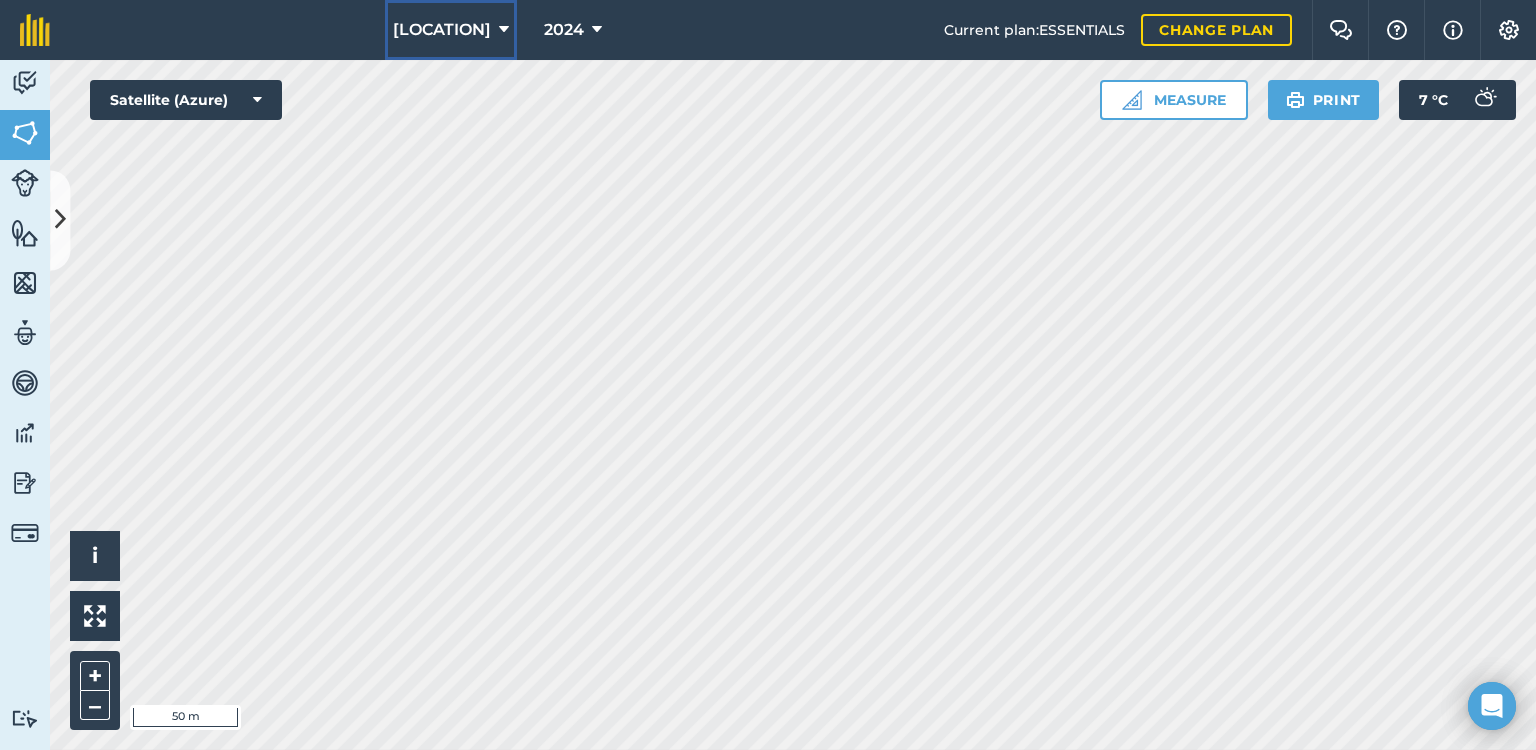 click at bounding box center [504, 30] 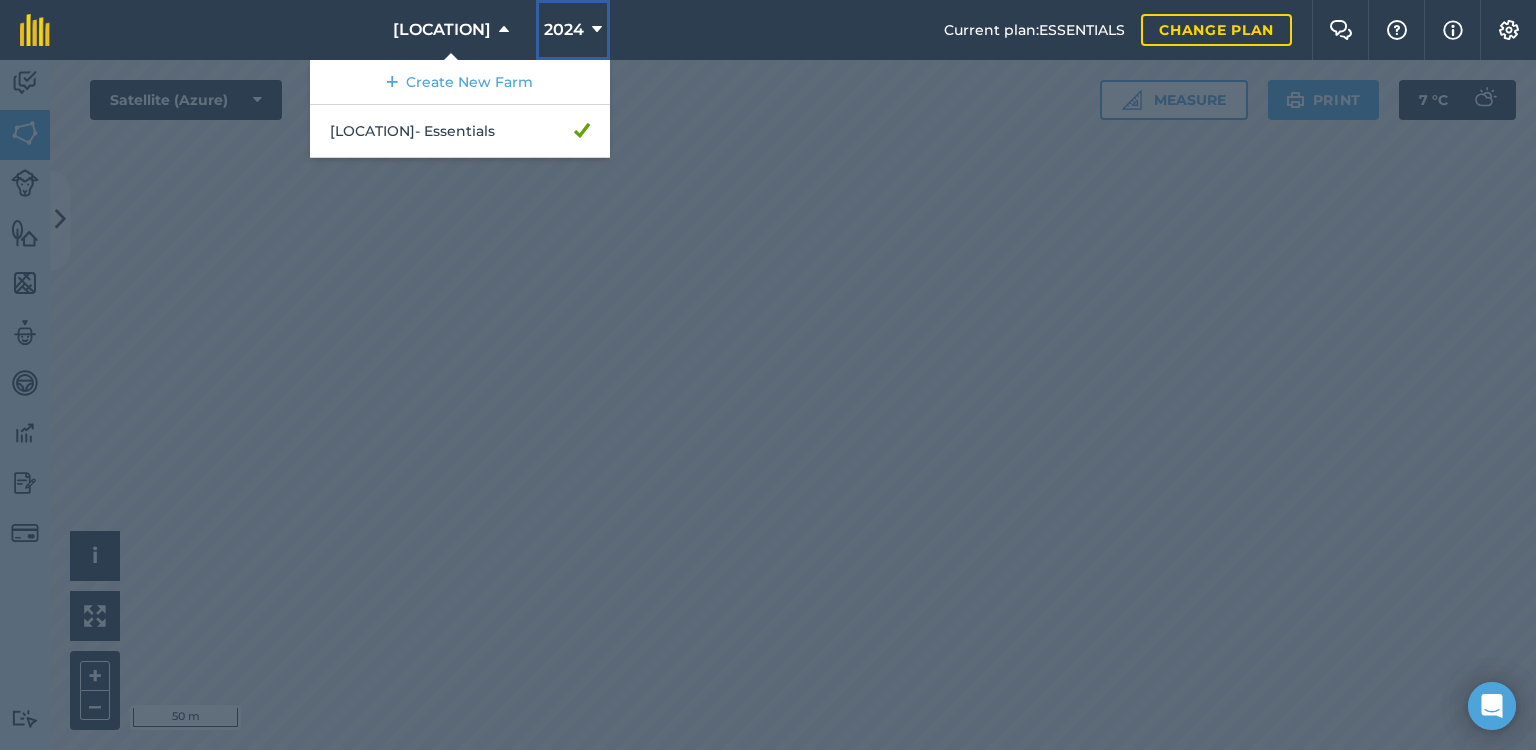 click on "2024" at bounding box center (564, 30) 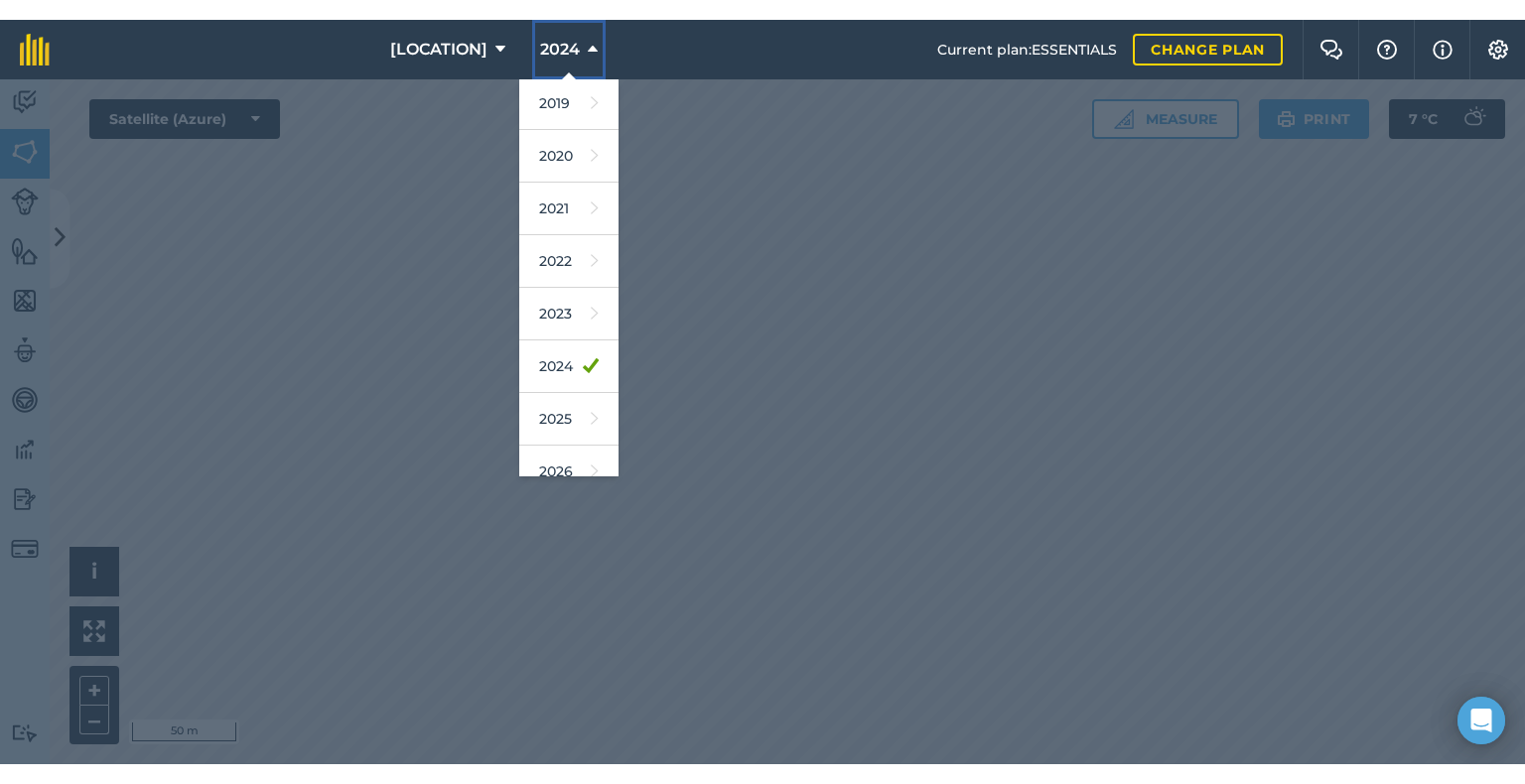 scroll, scrollTop: 119, scrollLeft: 0, axis: vertical 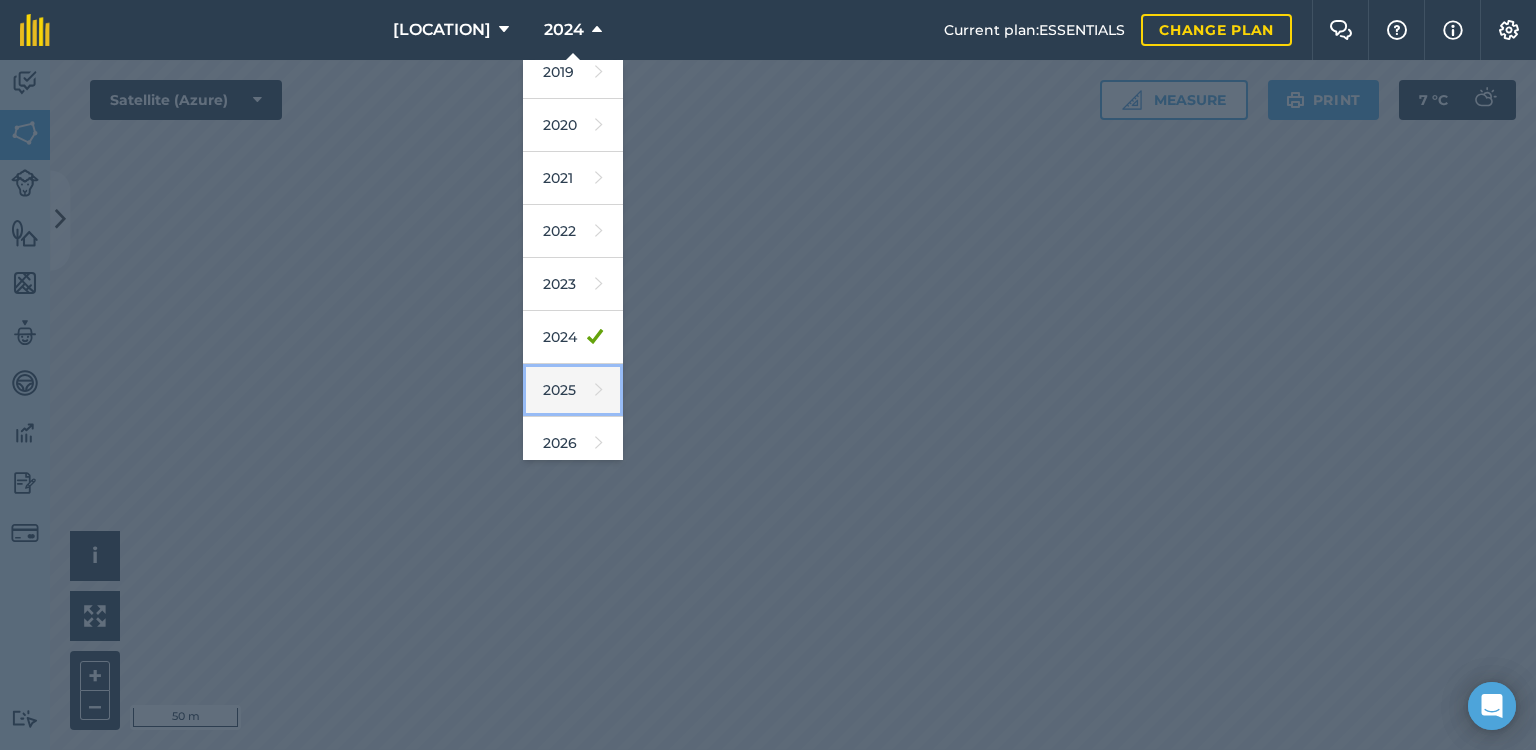 click on "2025" at bounding box center [573, 390] 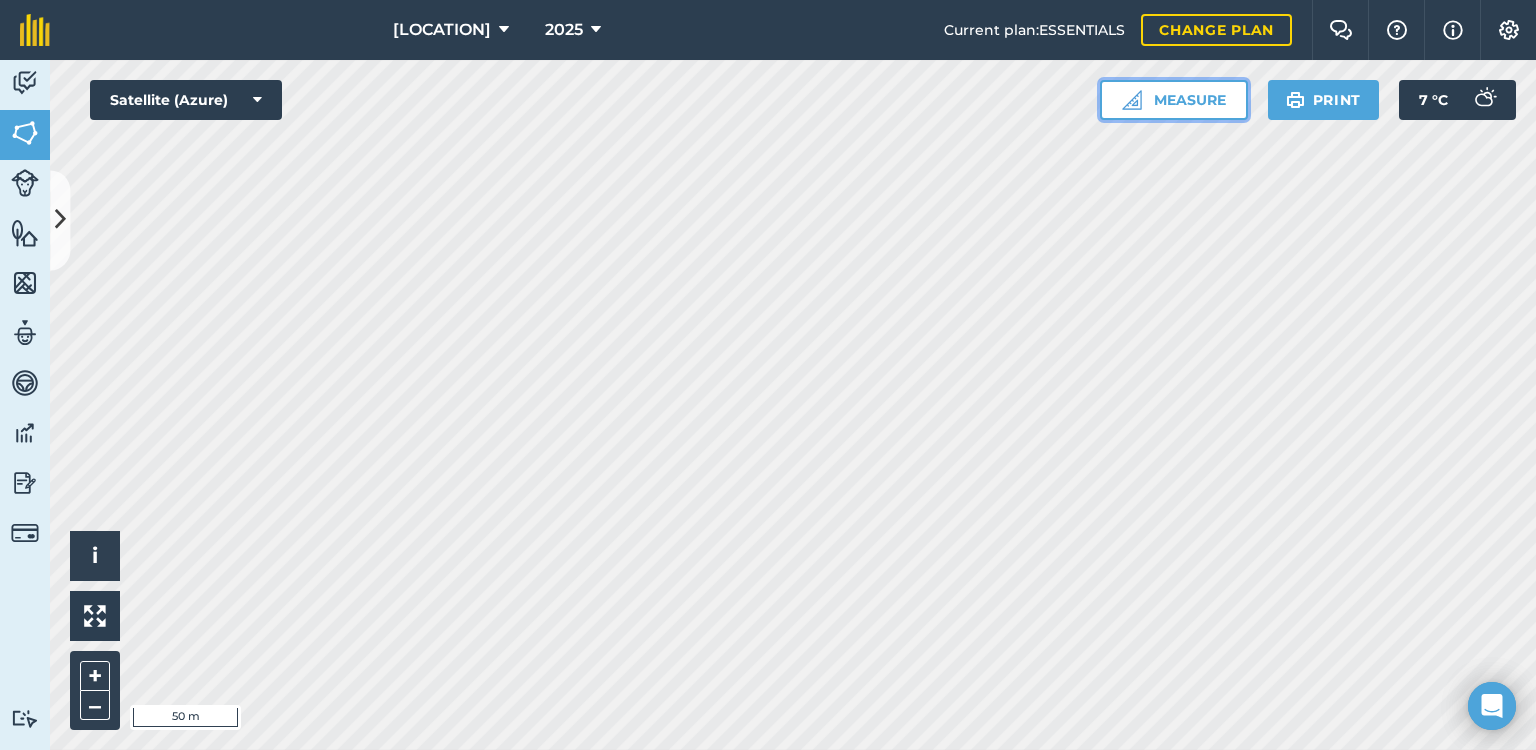 click on "Measure" at bounding box center (1174, 100) 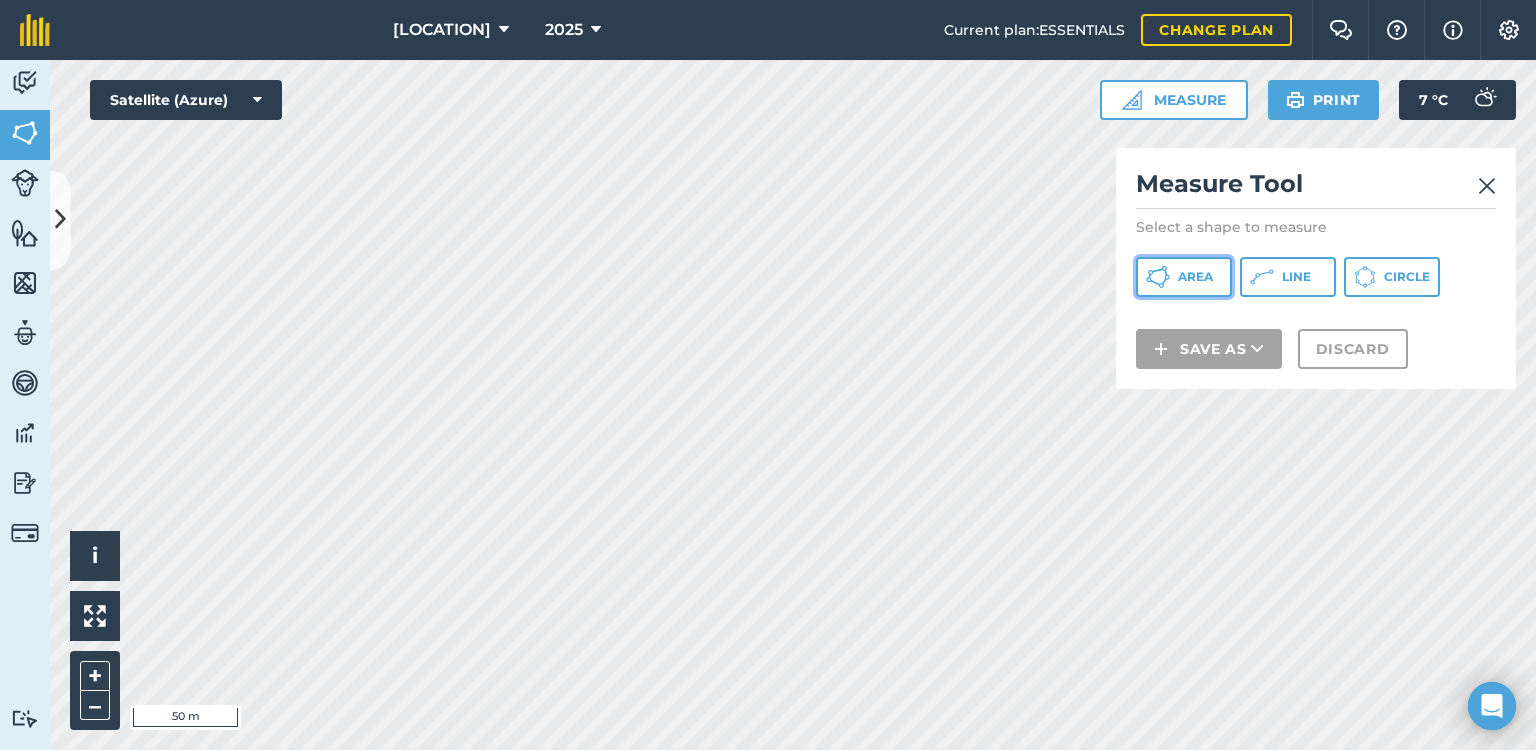 click on "Area" at bounding box center (1195, 277) 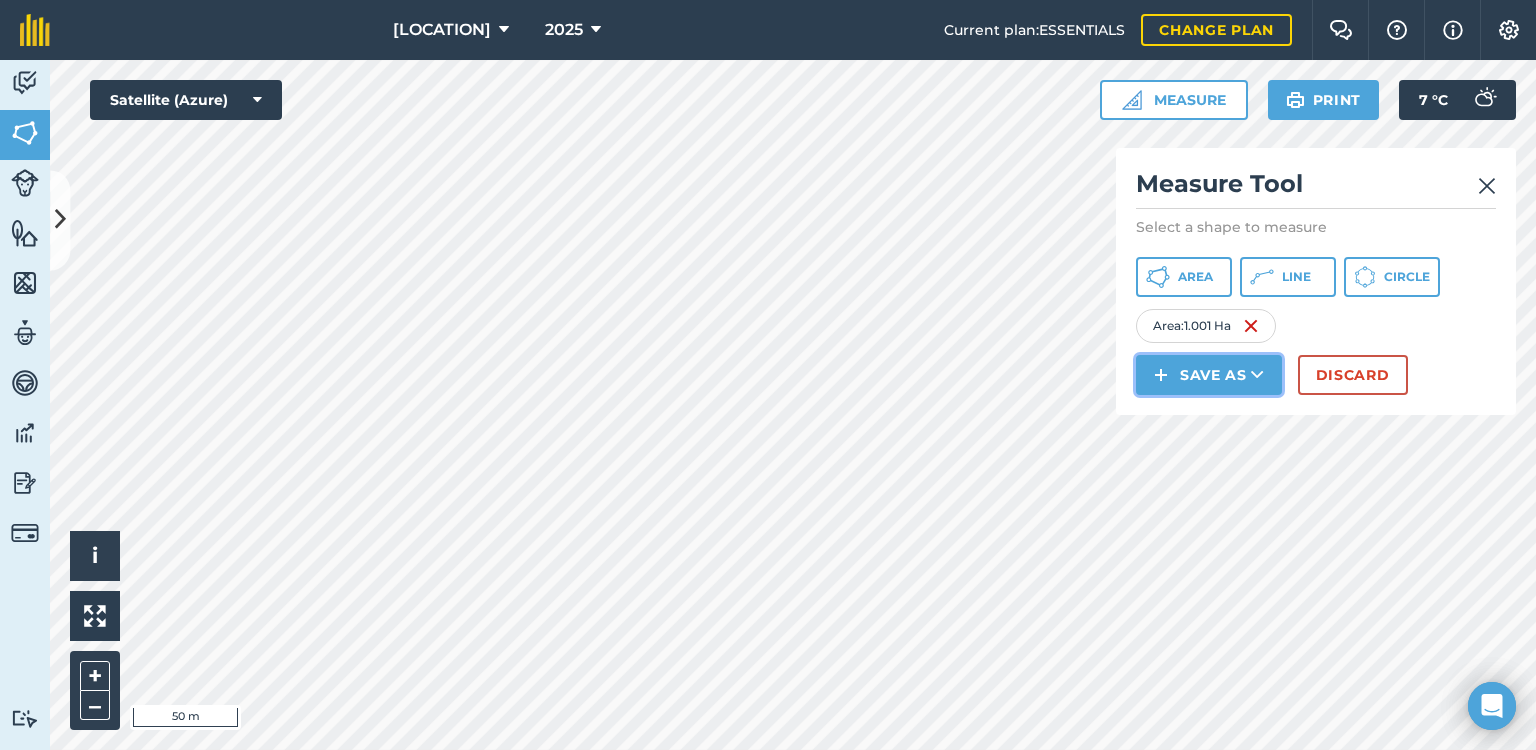 drag, startPoint x: 912, startPoint y: 390, endPoint x: 1260, endPoint y: 372, distance: 348.4652 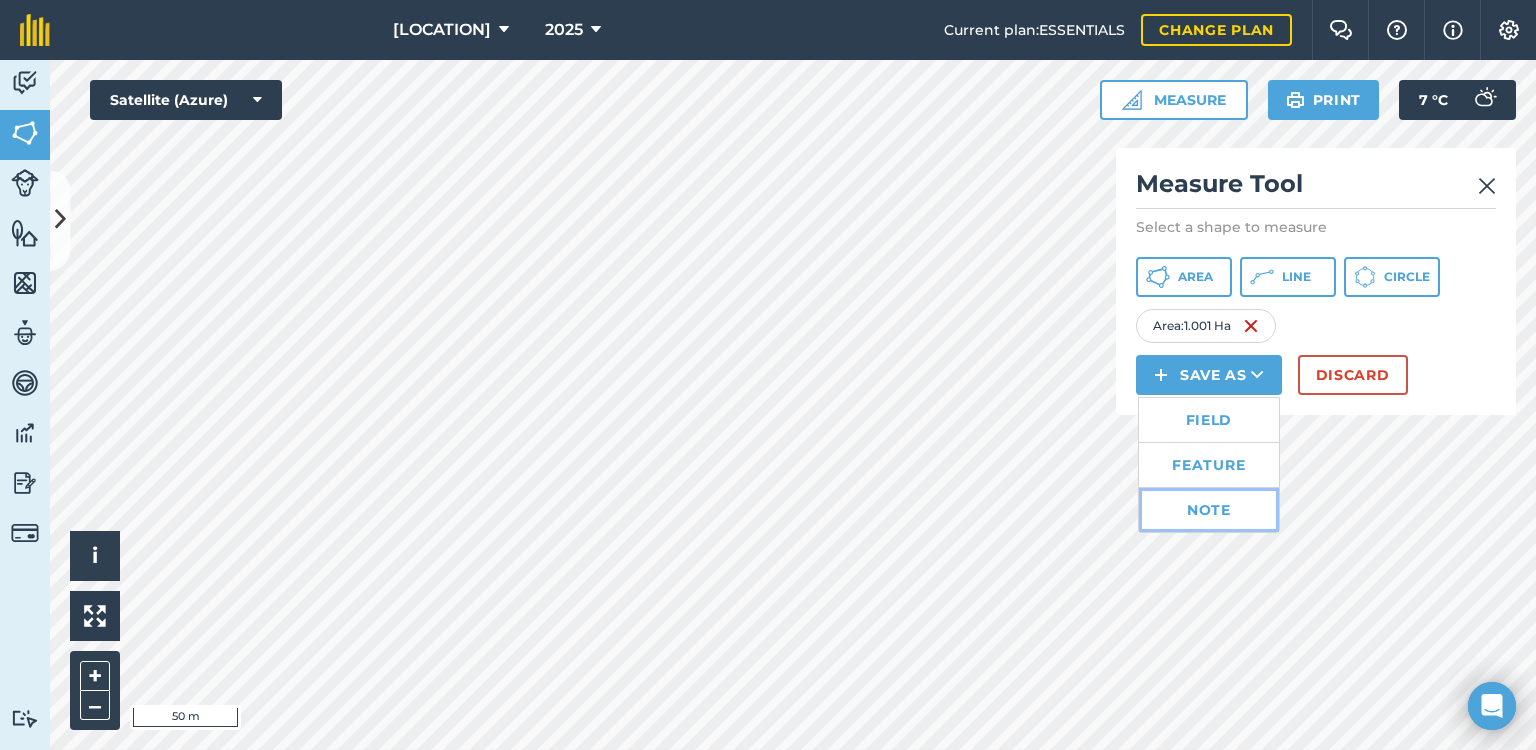 click on "Note" at bounding box center [1209, 510] 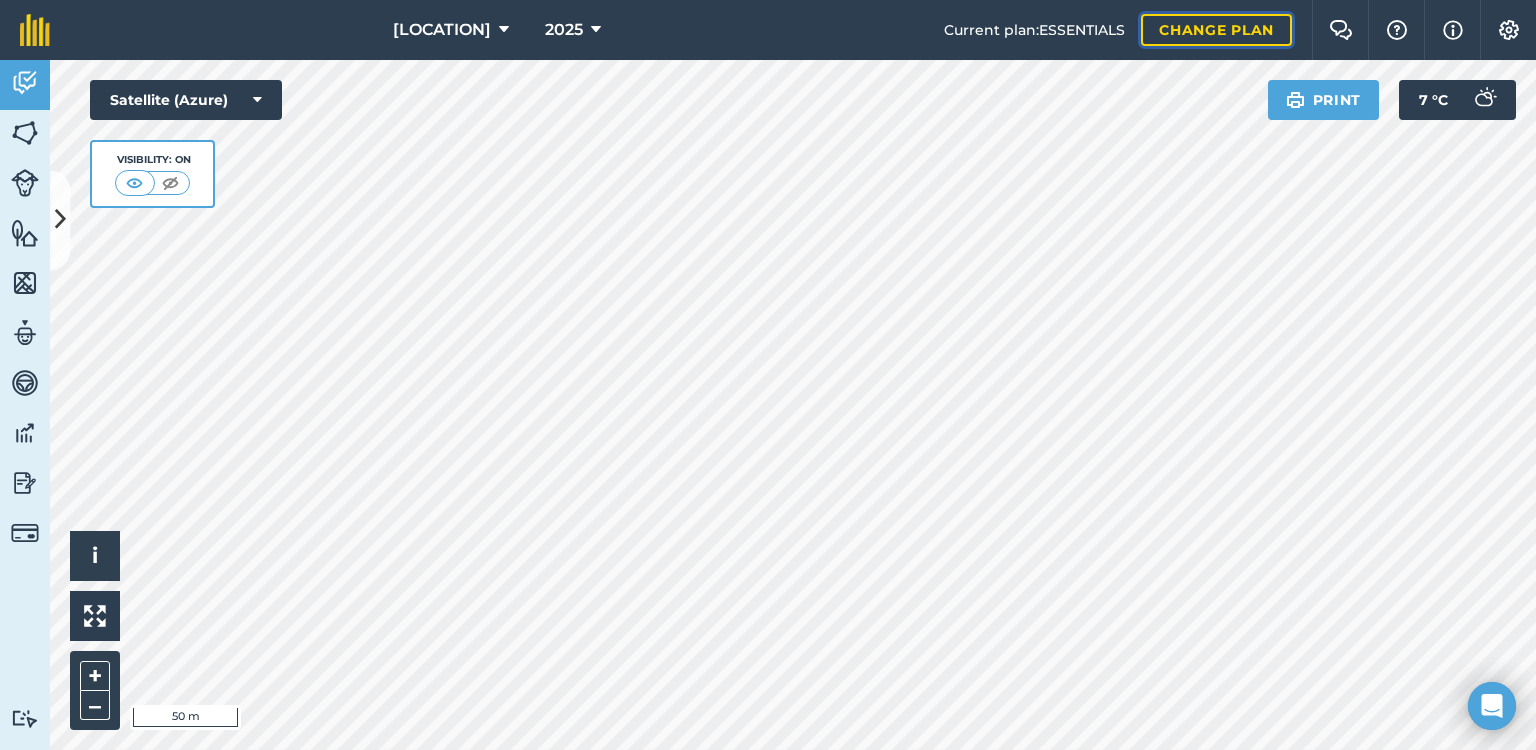 click on "Change plan" at bounding box center [1216, 30] 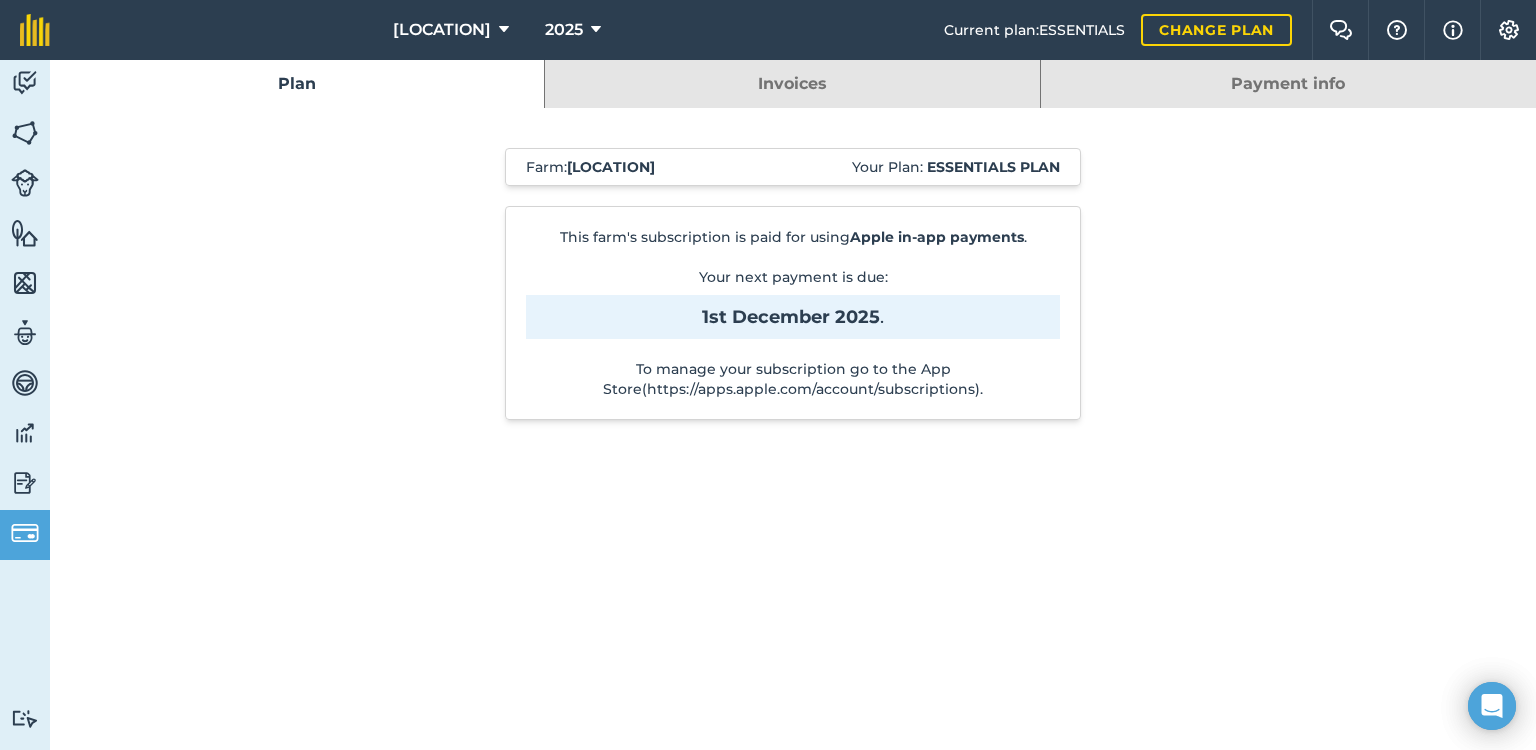 click on "Farm : [LOCATION] Your Plan: Essentials plan This farm's subscription is paid for using Apple in-app payments . Your next payment is due : 1st December 2025 . To manage your subscription go to the App Store(https://apps.apple.com/account/subscriptions)." at bounding box center (793, 294) 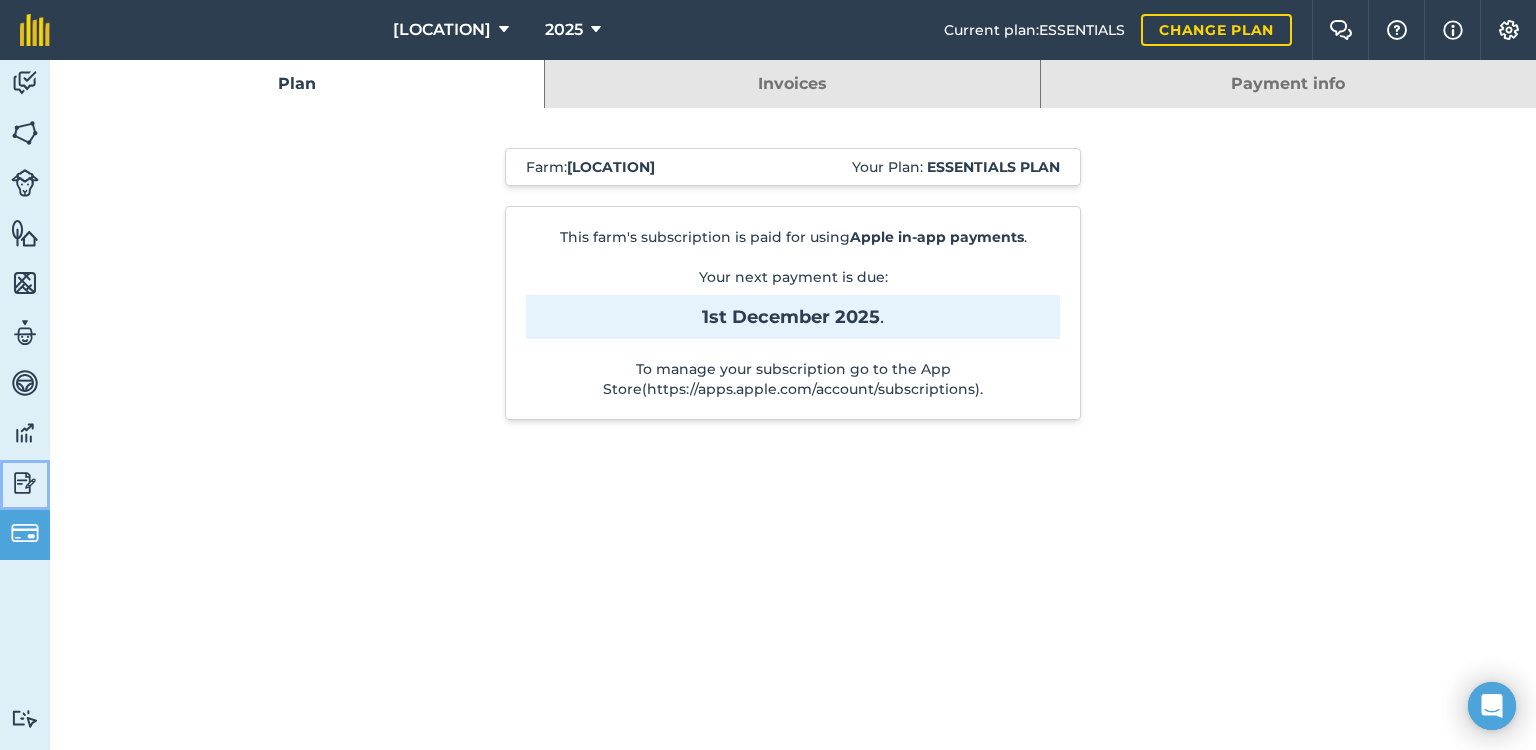 click at bounding box center [25, 483] 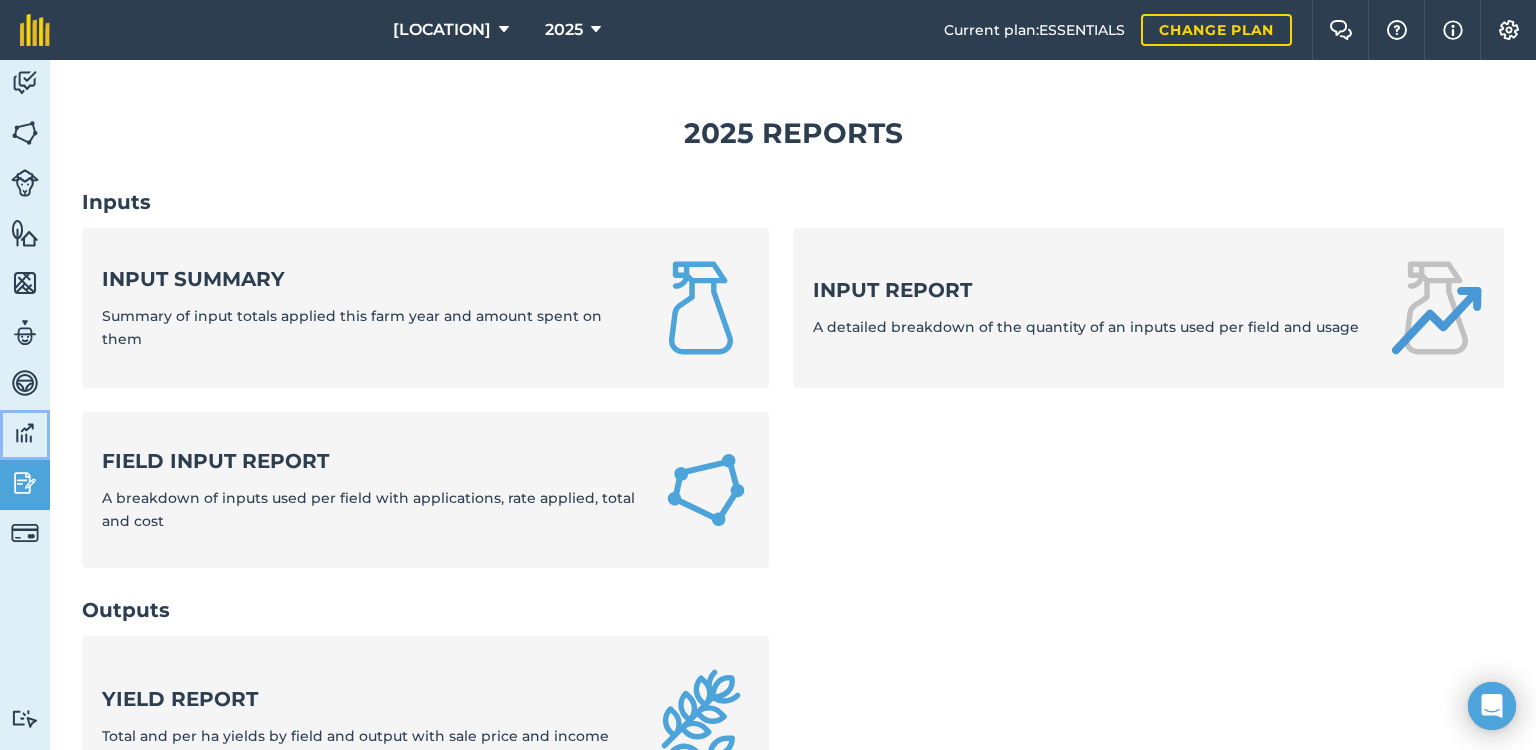 click at bounding box center [25, 433] 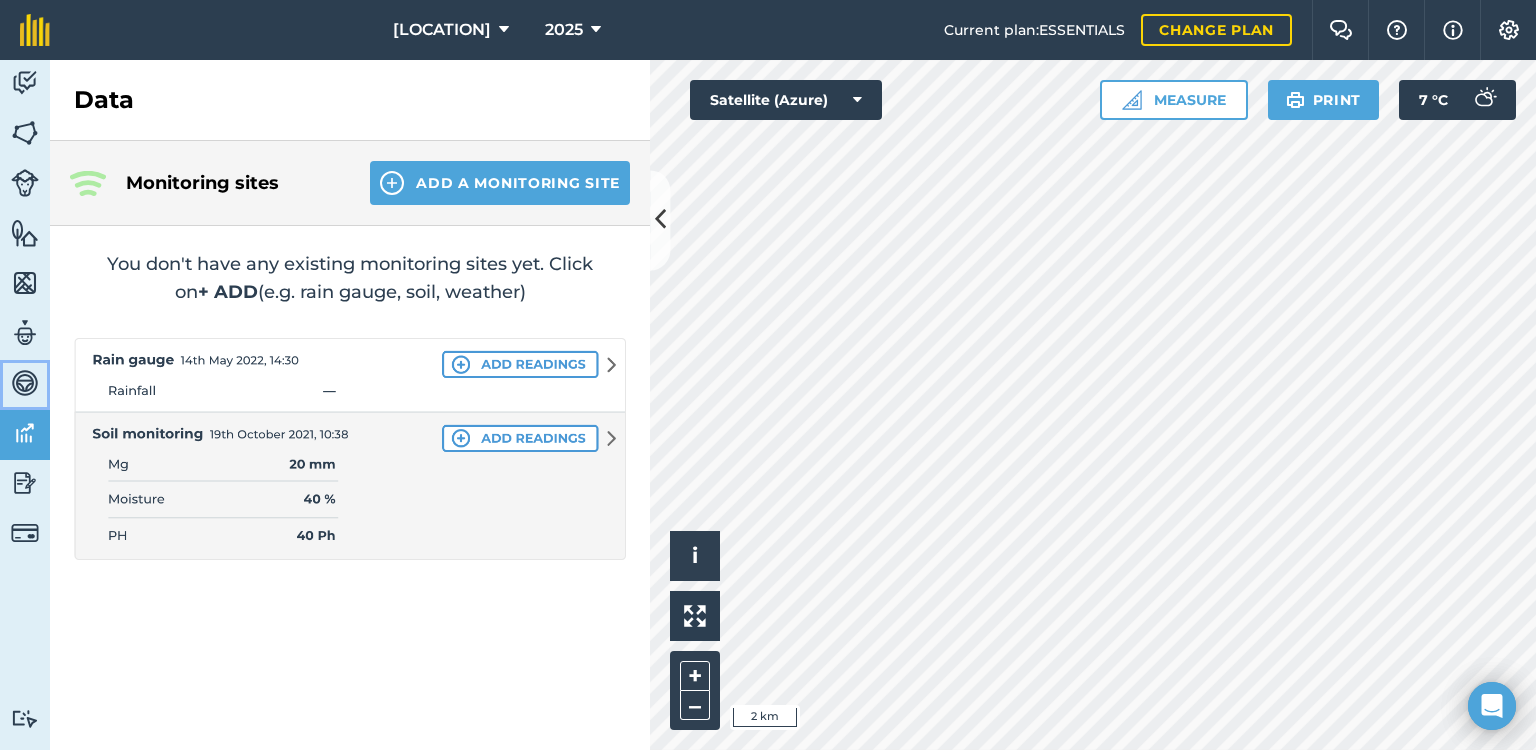 click at bounding box center (25, 383) 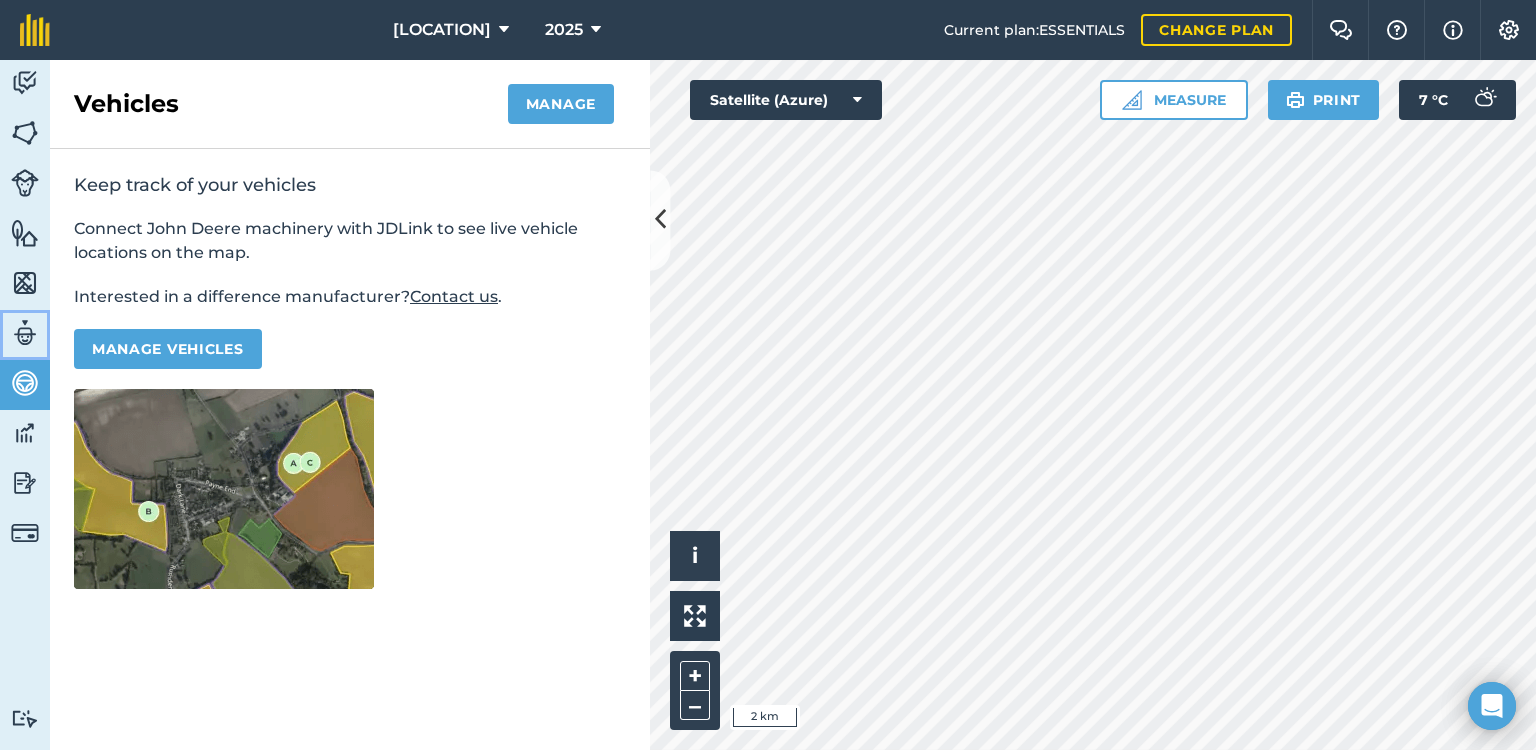 click at bounding box center [25, 333] 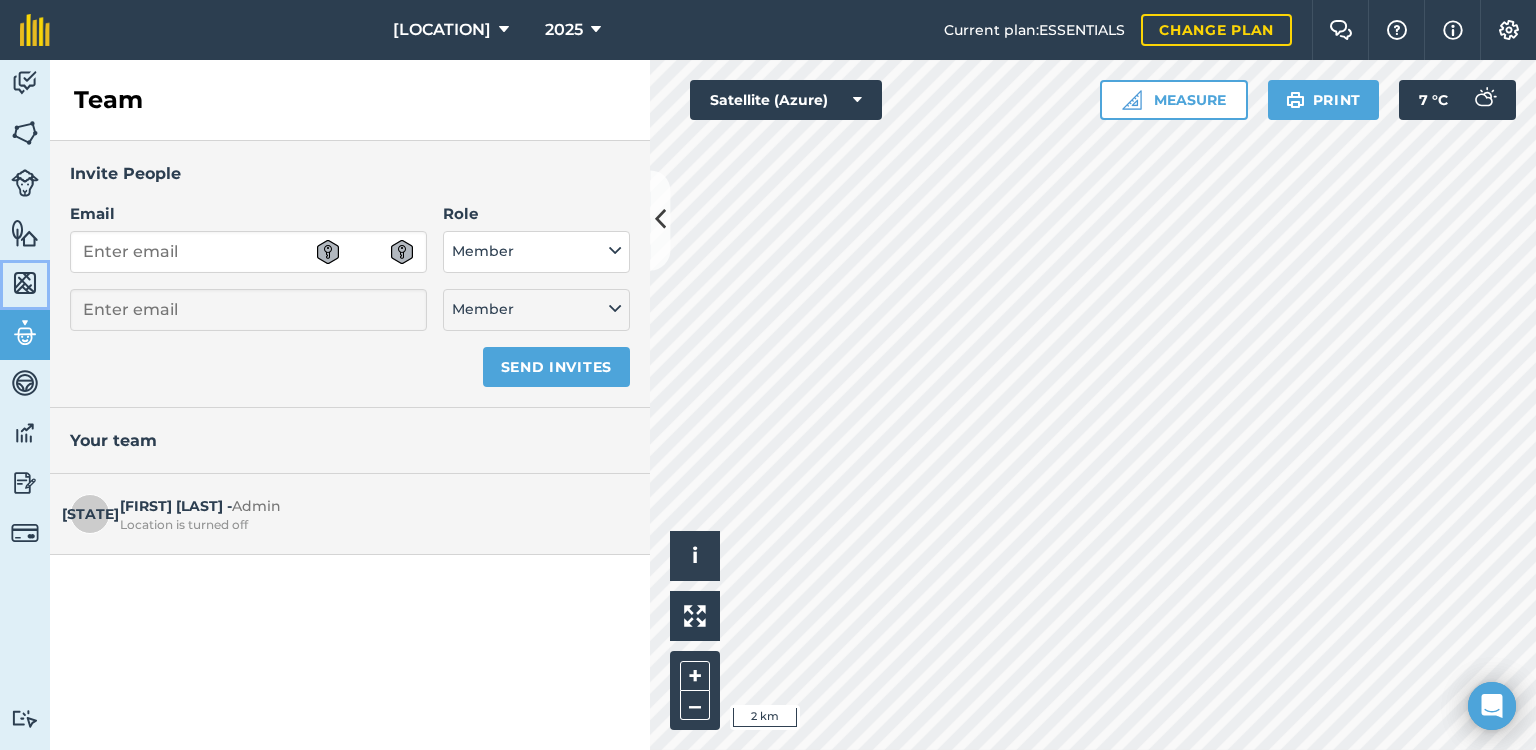 click at bounding box center (25, 283) 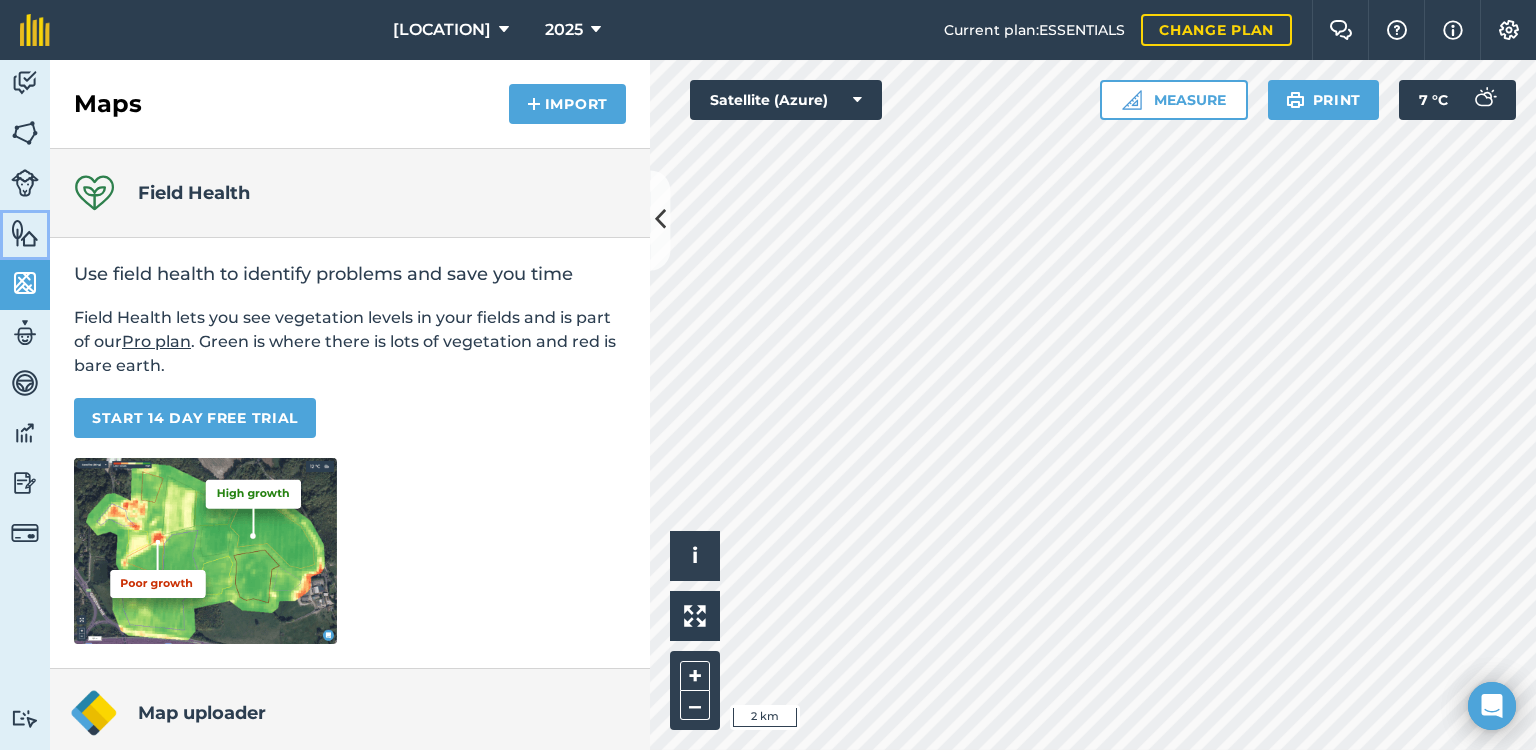 click at bounding box center (25, 233) 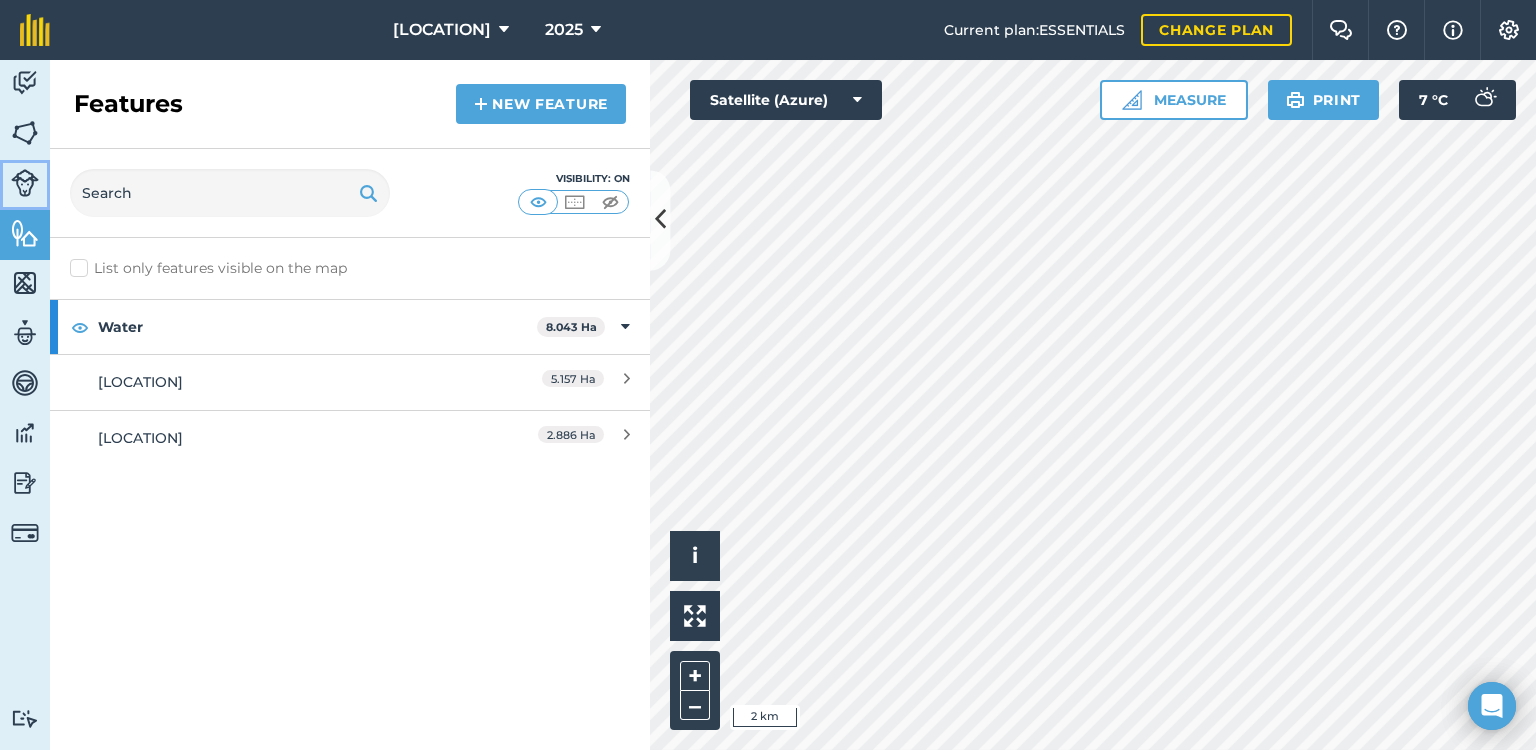 click at bounding box center (25, 183) 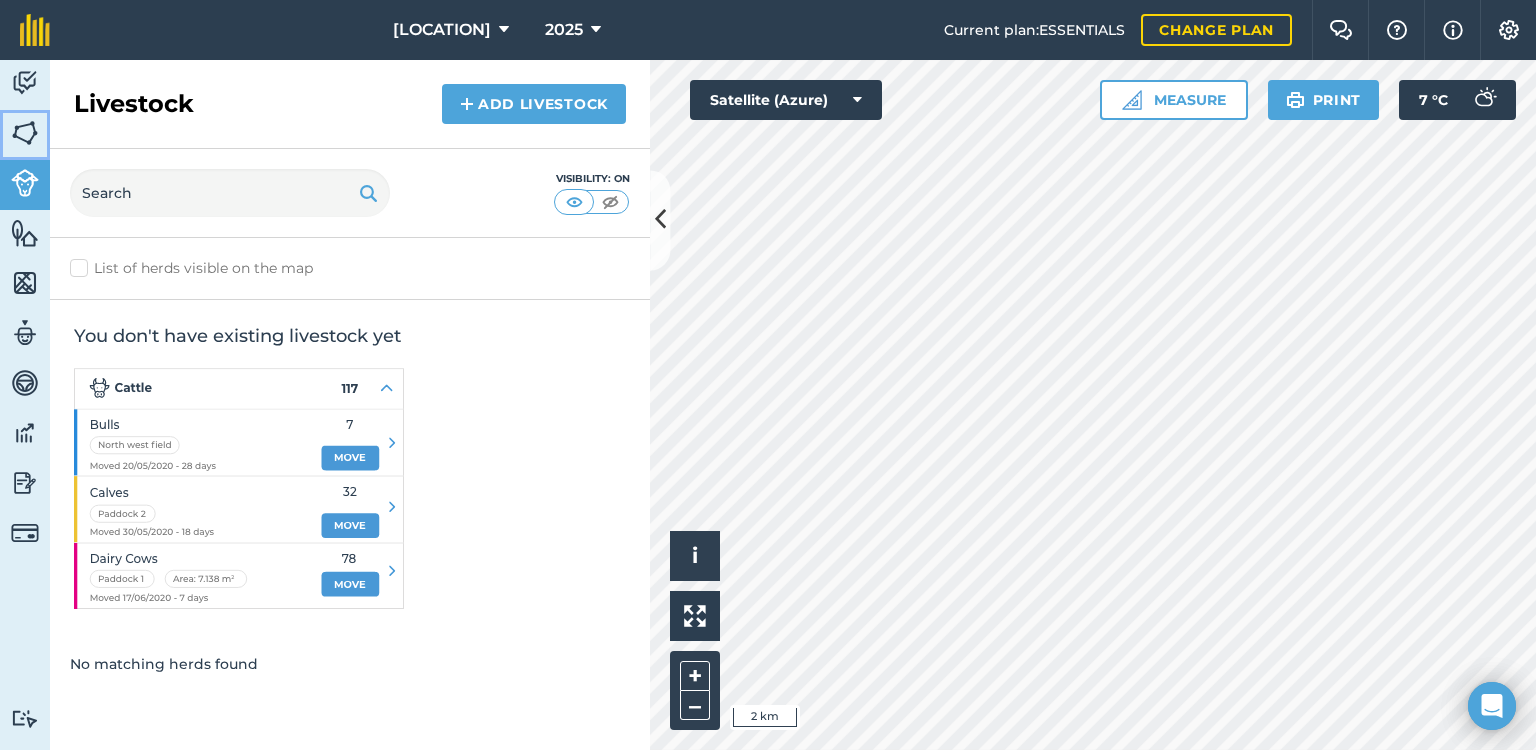 click at bounding box center [25, 133] 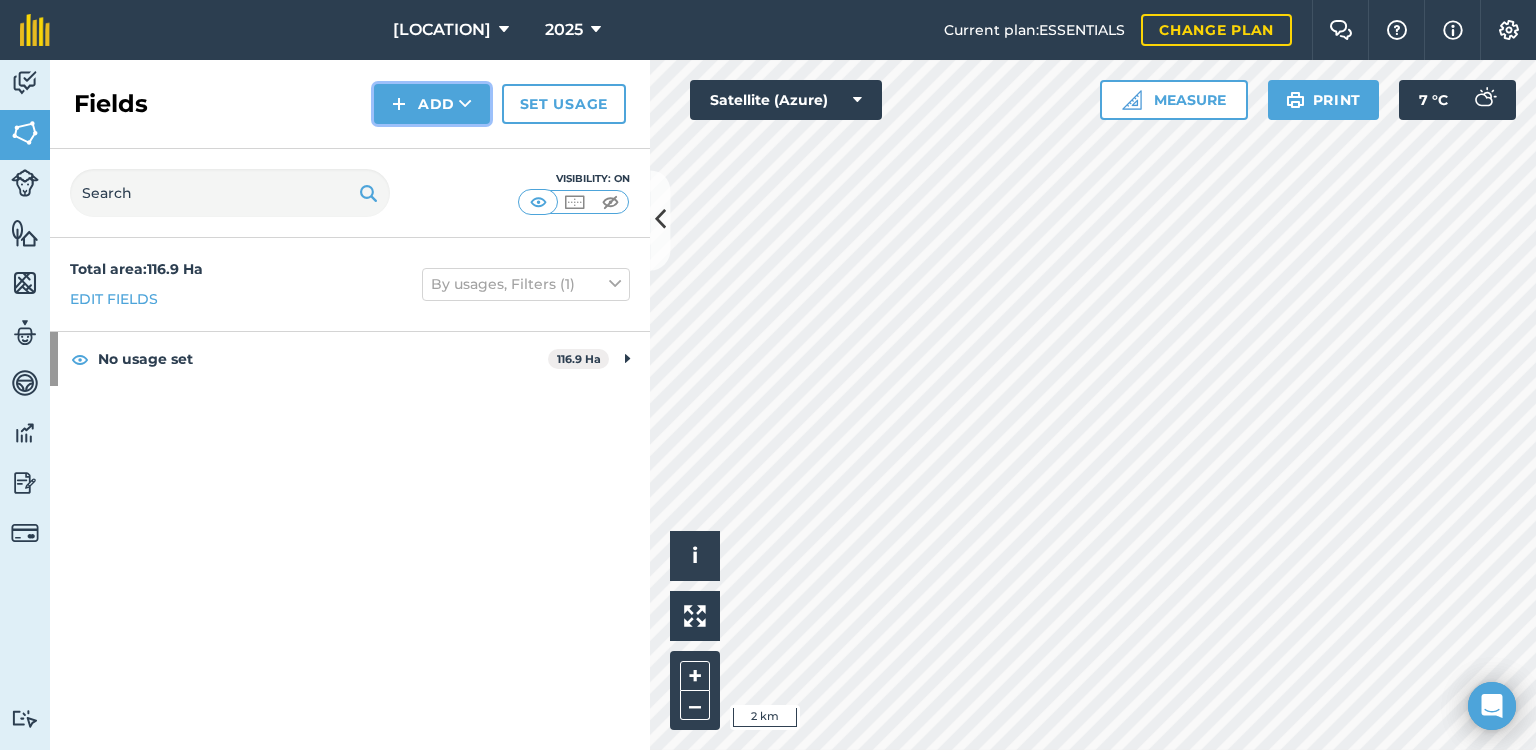 click at bounding box center [399, 104] 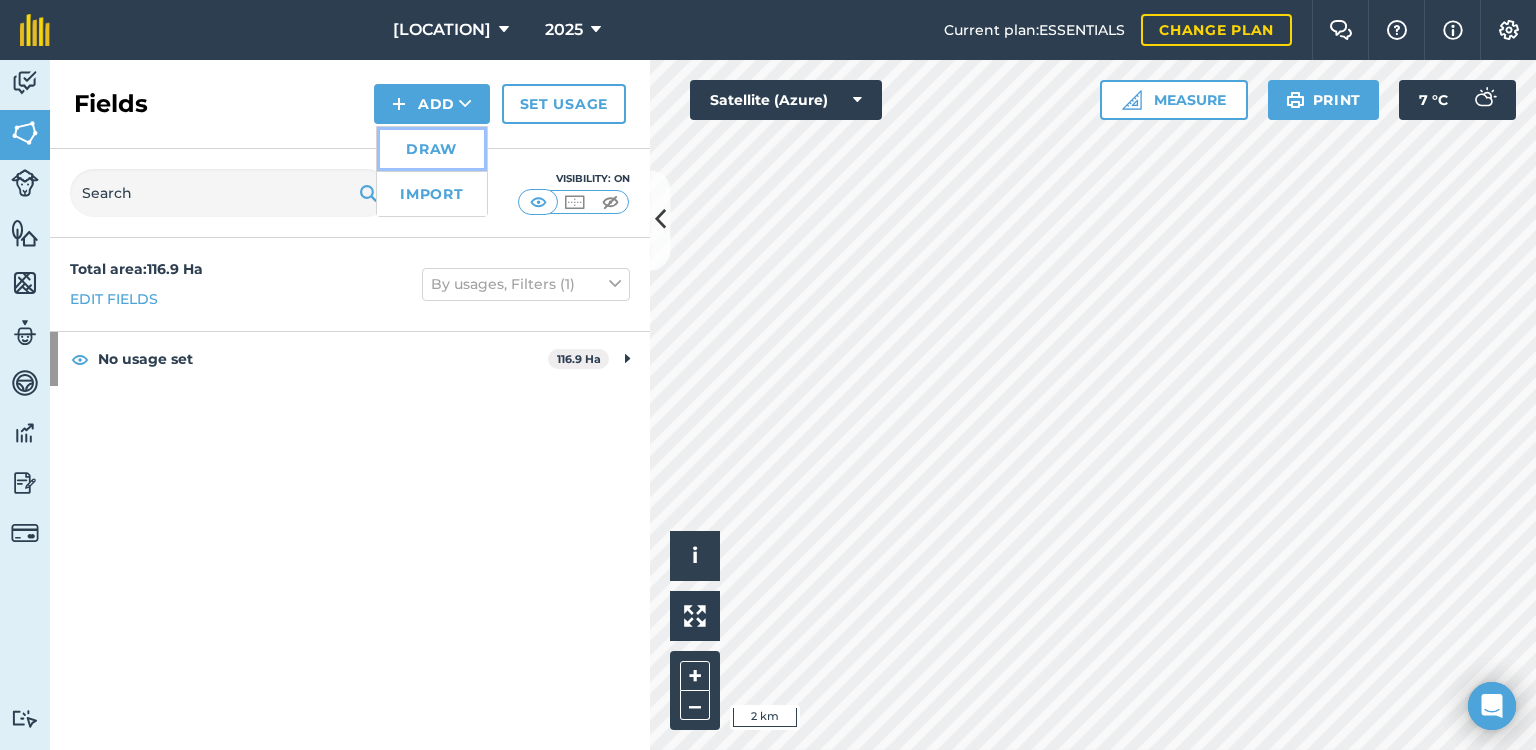 click on "Draw" at bounding box center (432, 149) 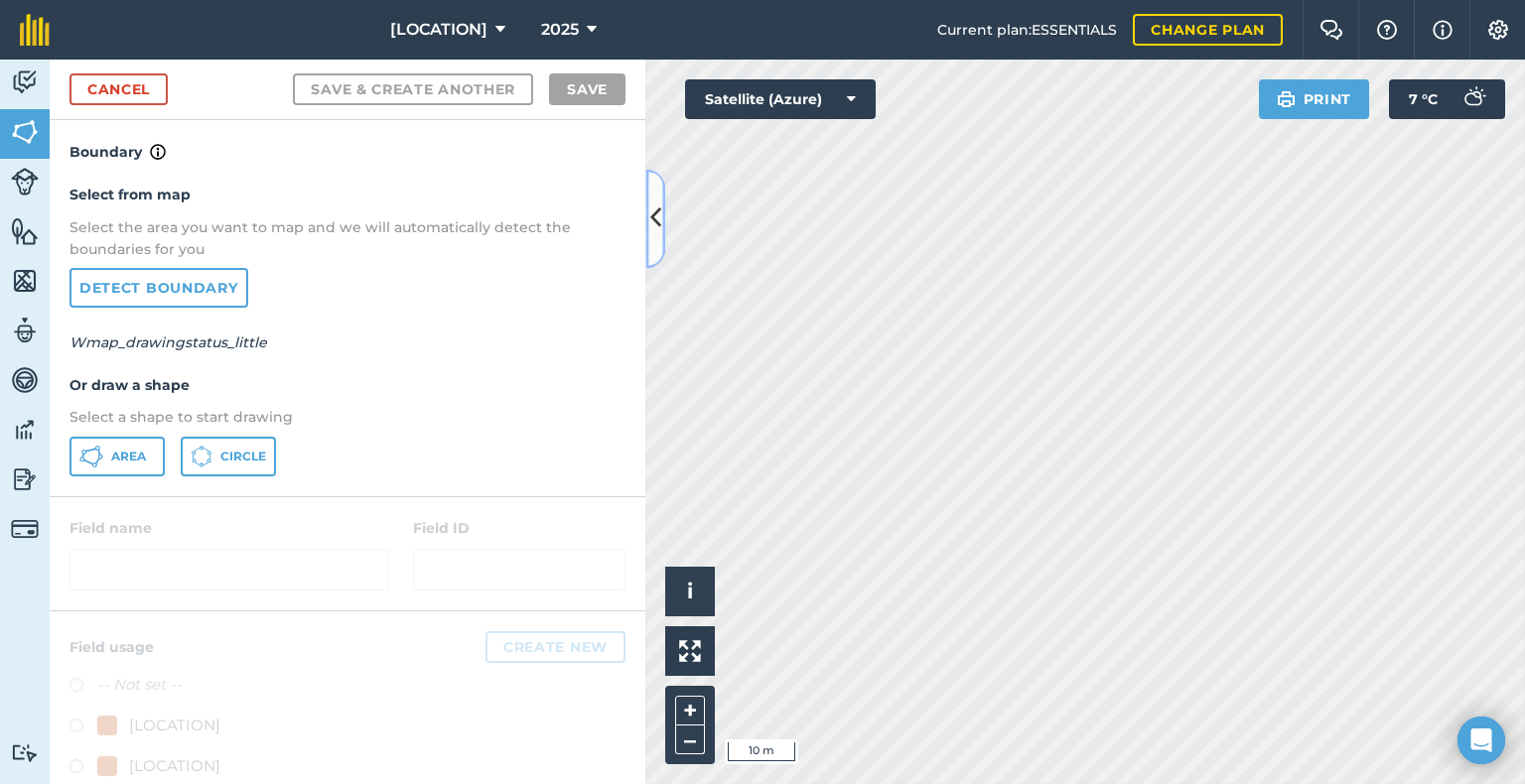 click at bounding box center (655, 218) 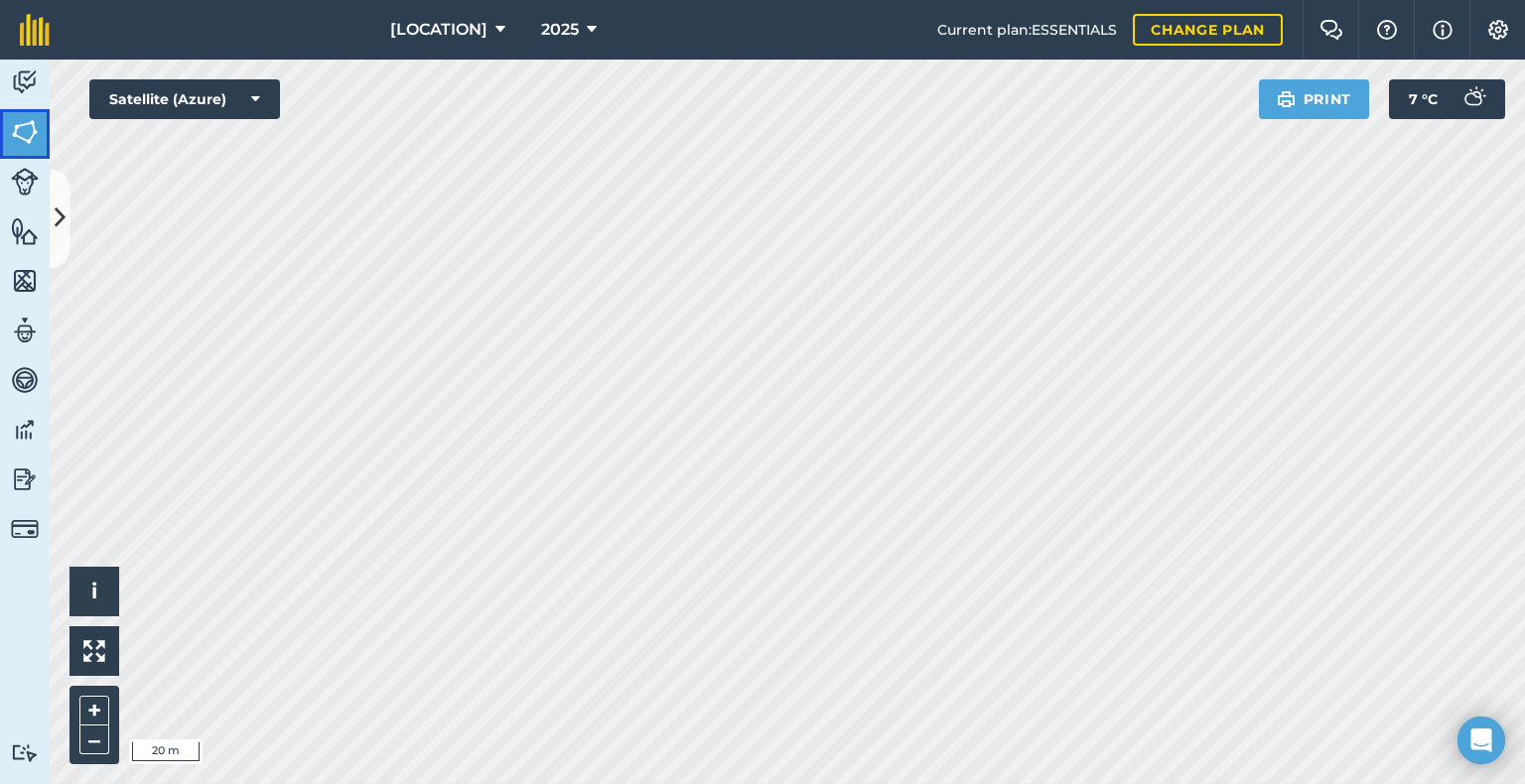 click at bounding box center (25, 132) 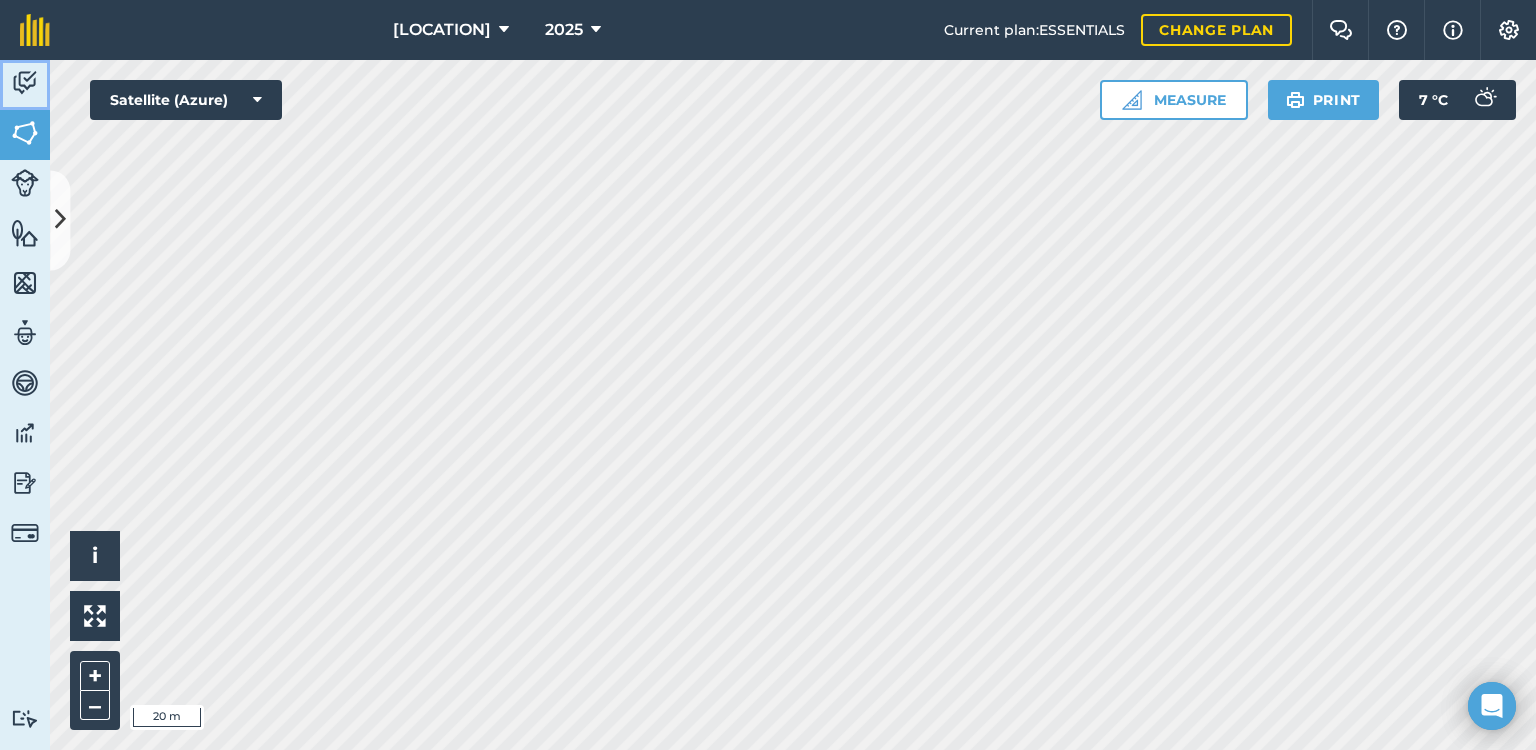 click at bounding box center (25, 83) 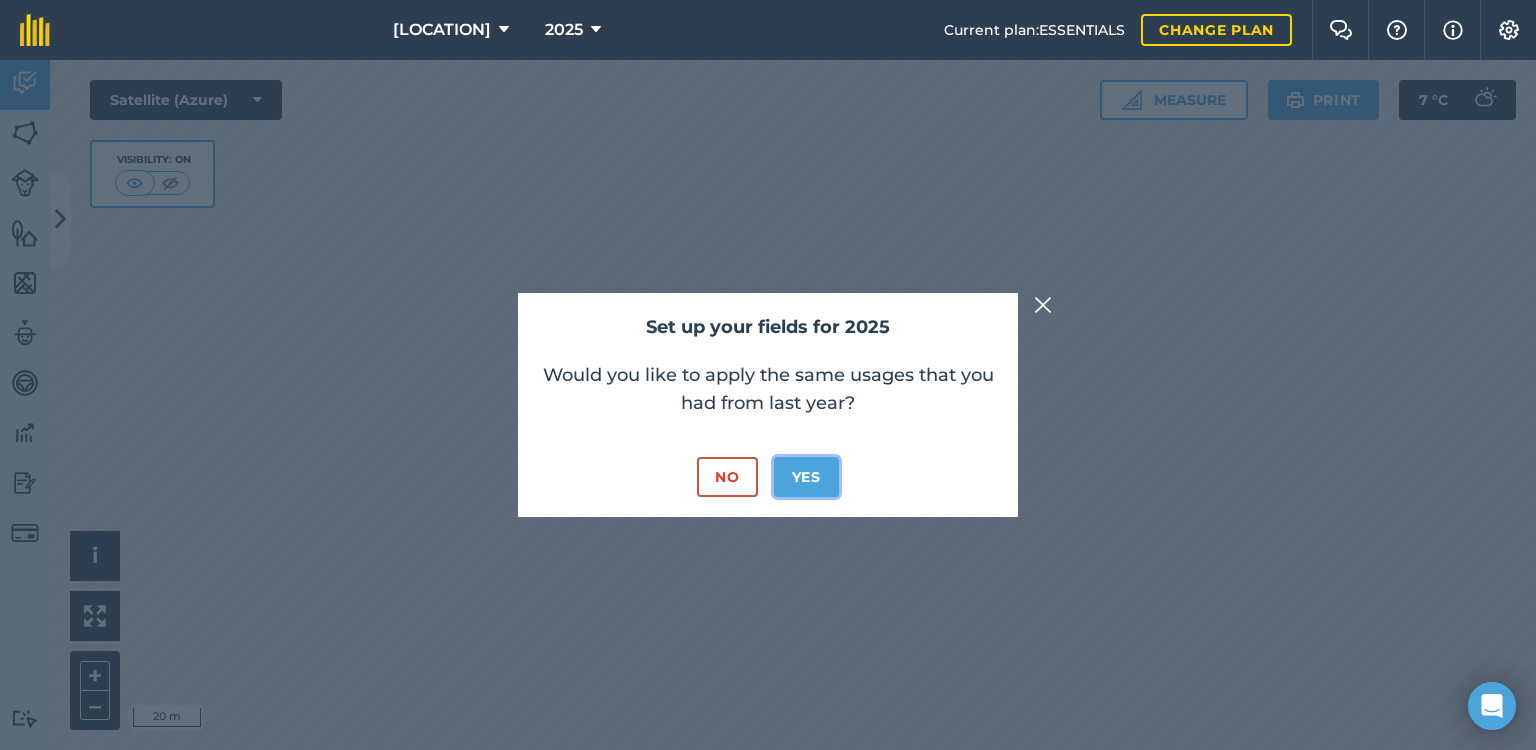 click on "Yes" at bounding box center [806, 477] 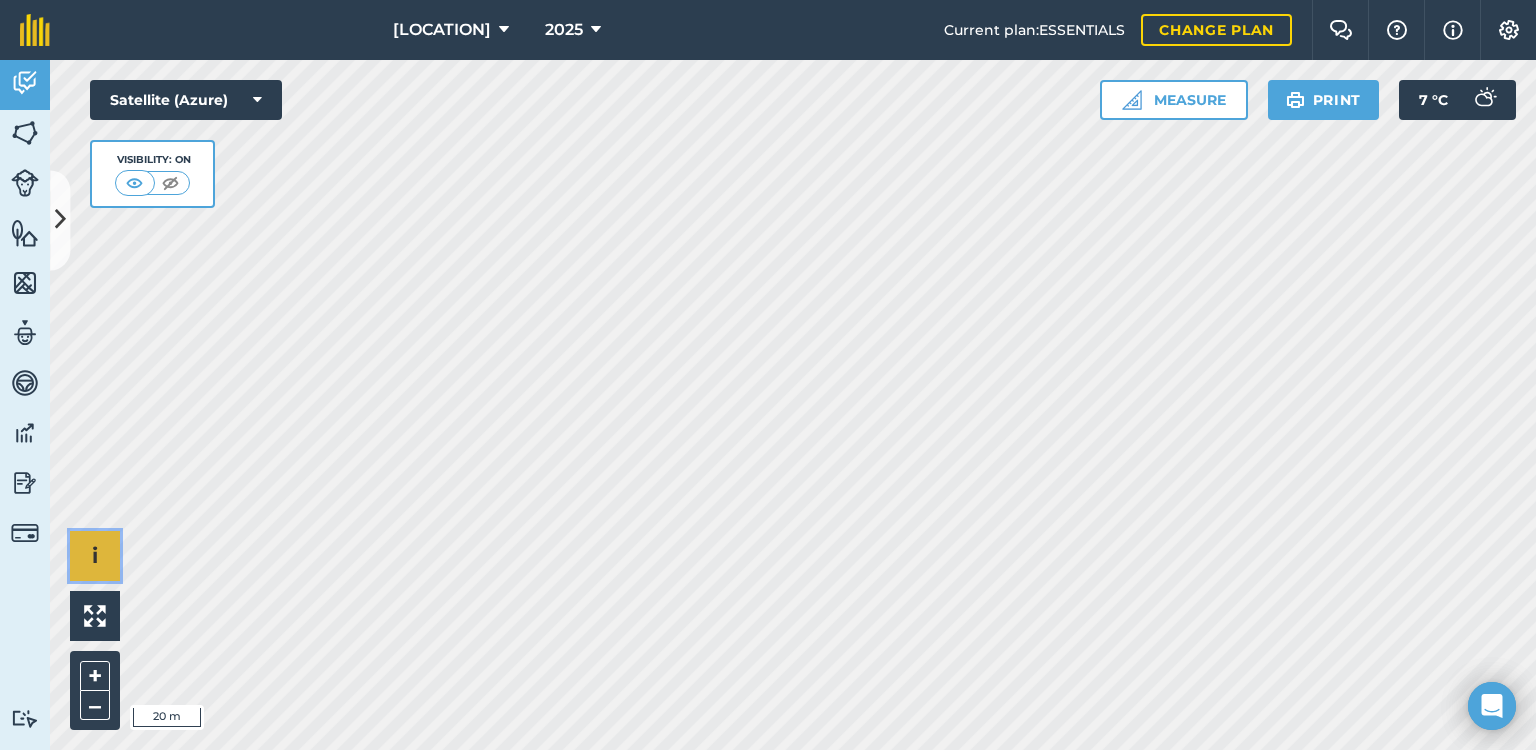 click on "i" at bounding box center (95, 555) 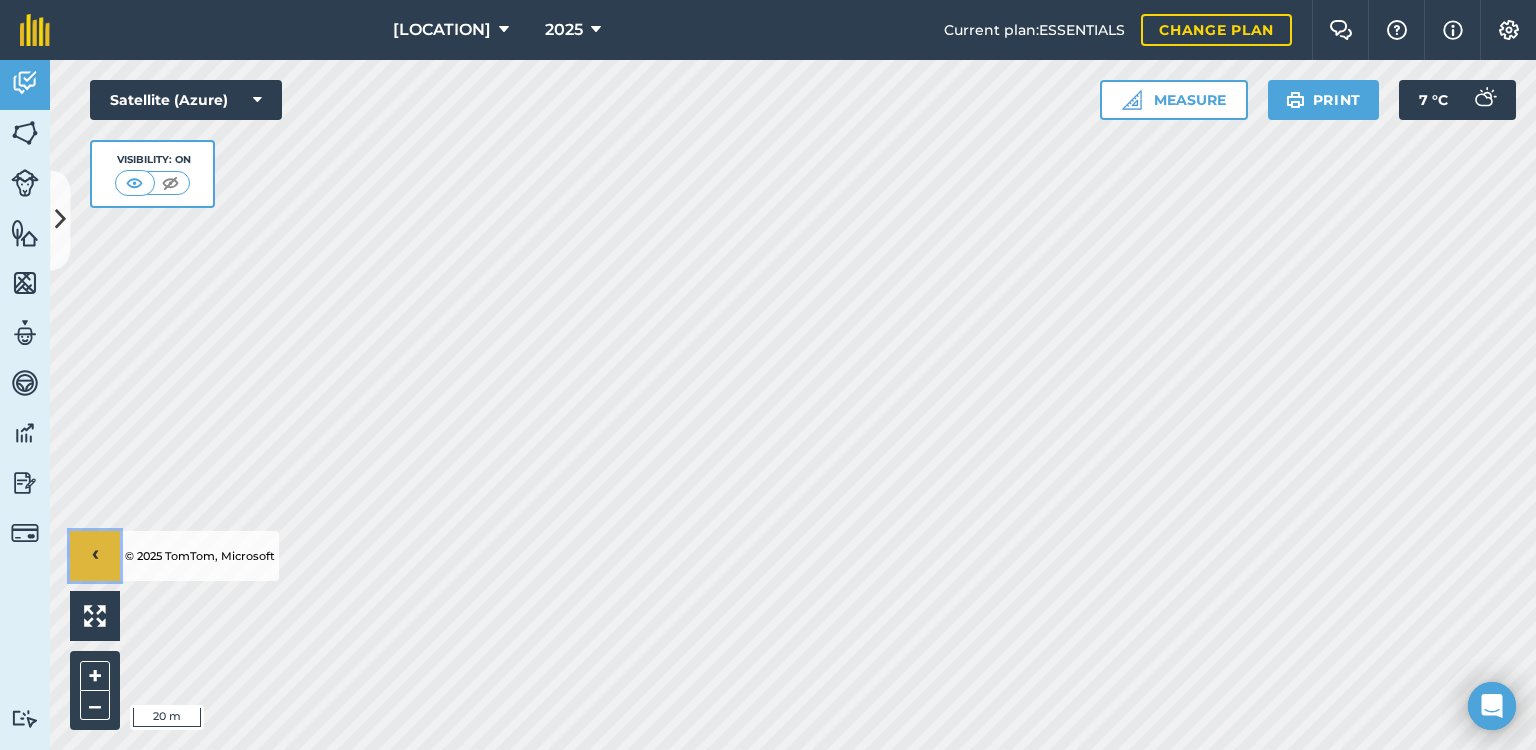 click on "›" at bounding box center (95, 556) 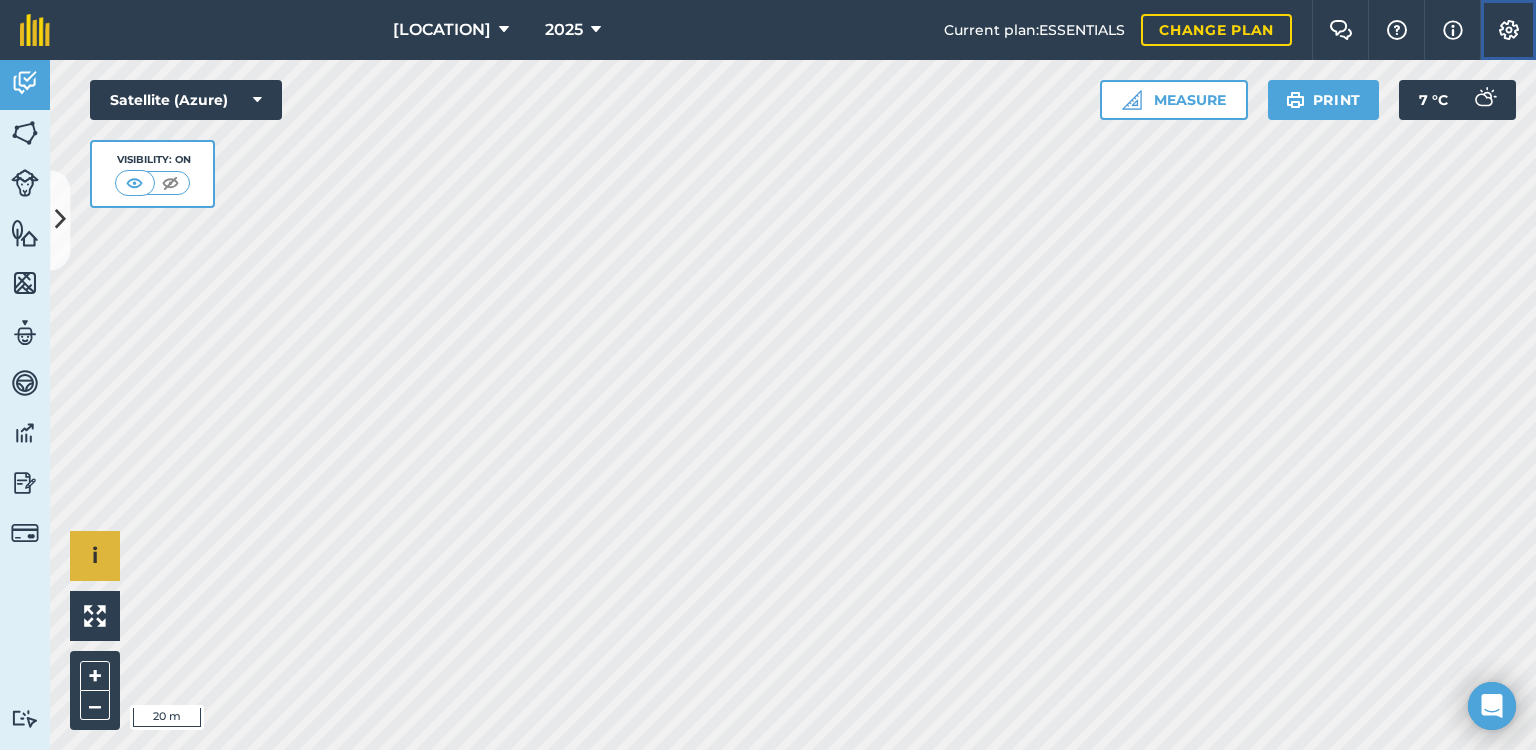 click at bounding box center [1509, 30] 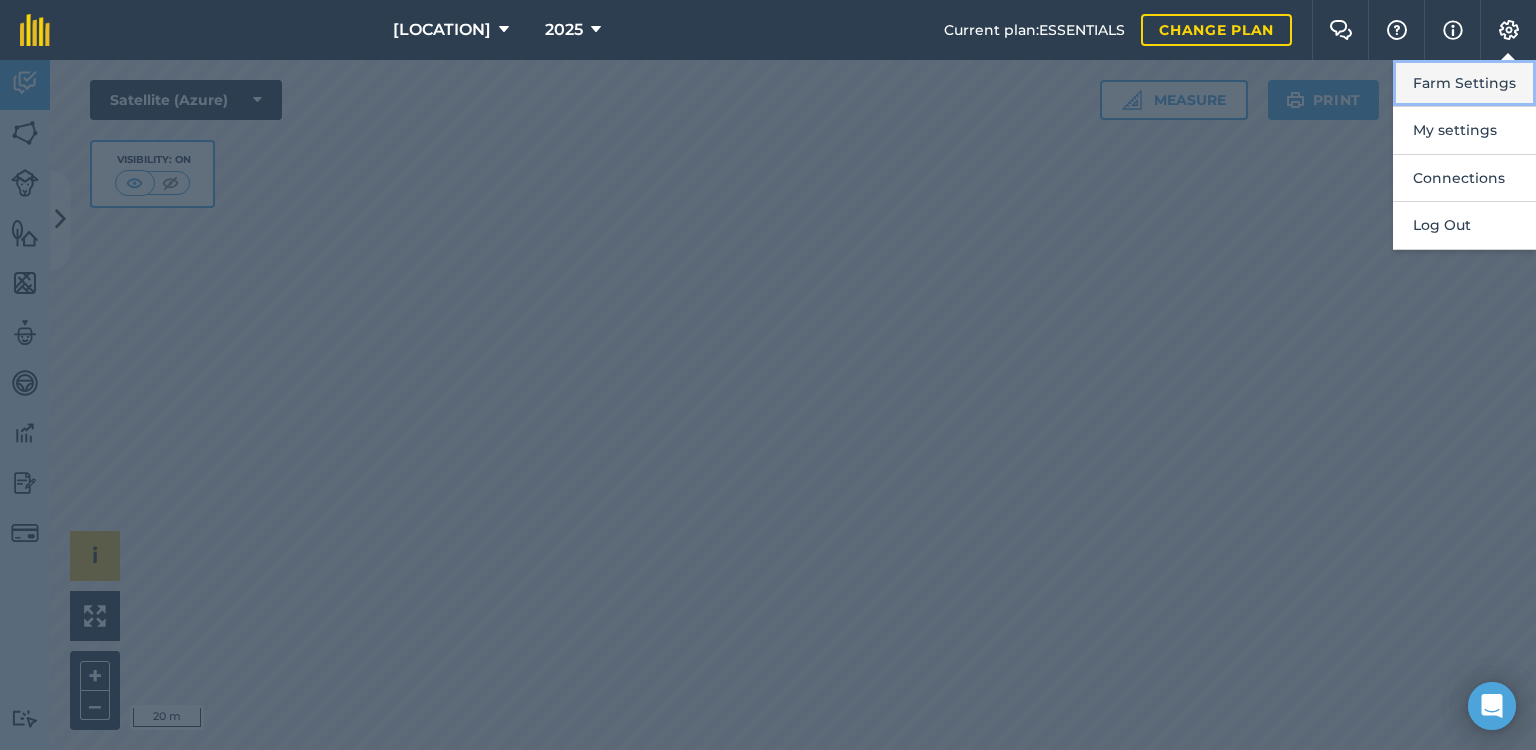 click on "Farm Settings" at bounding box center [1464, 83] 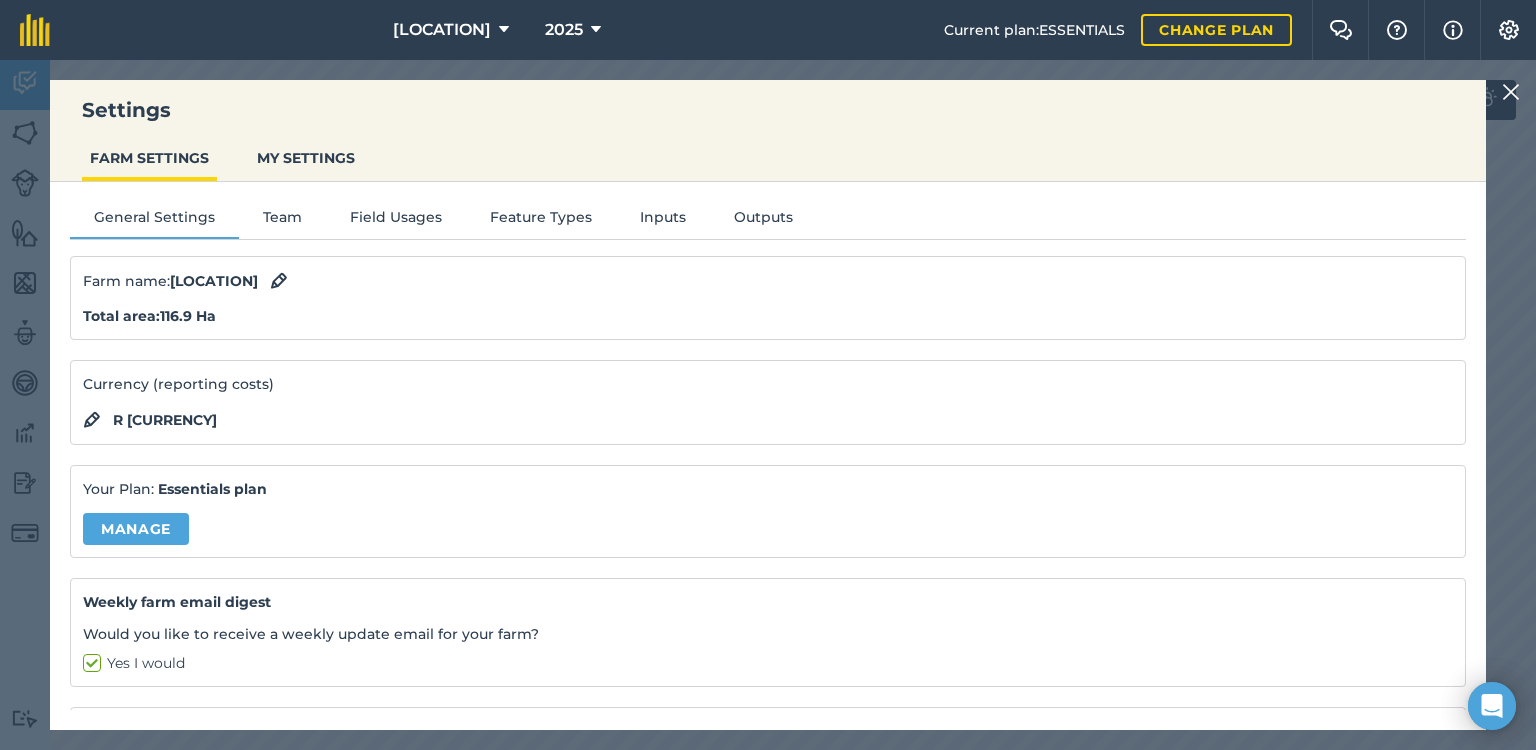 click at bounding box center [1511, 92] 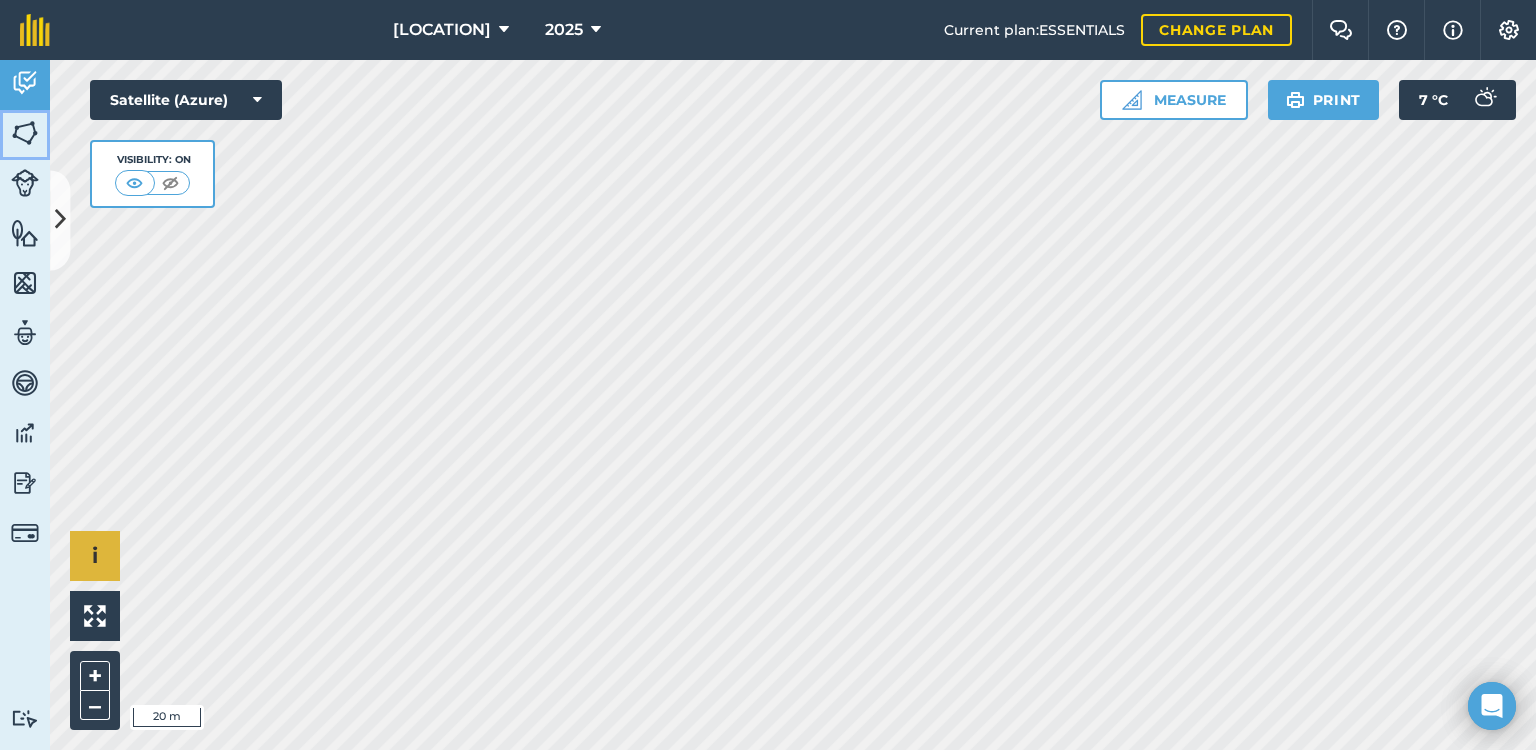 click at bounding box center [25, 133] 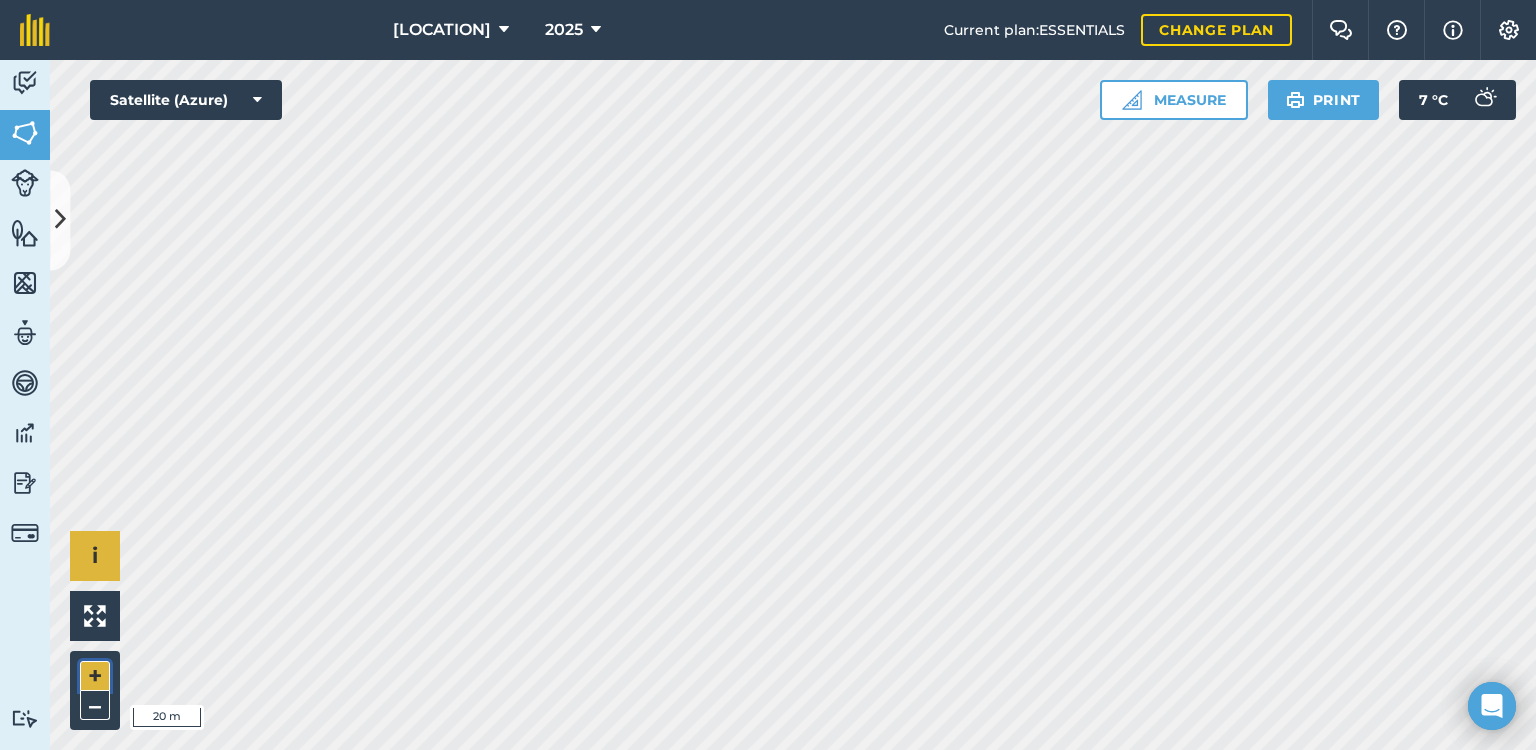 click on "+" at bounding box center (95, 676) 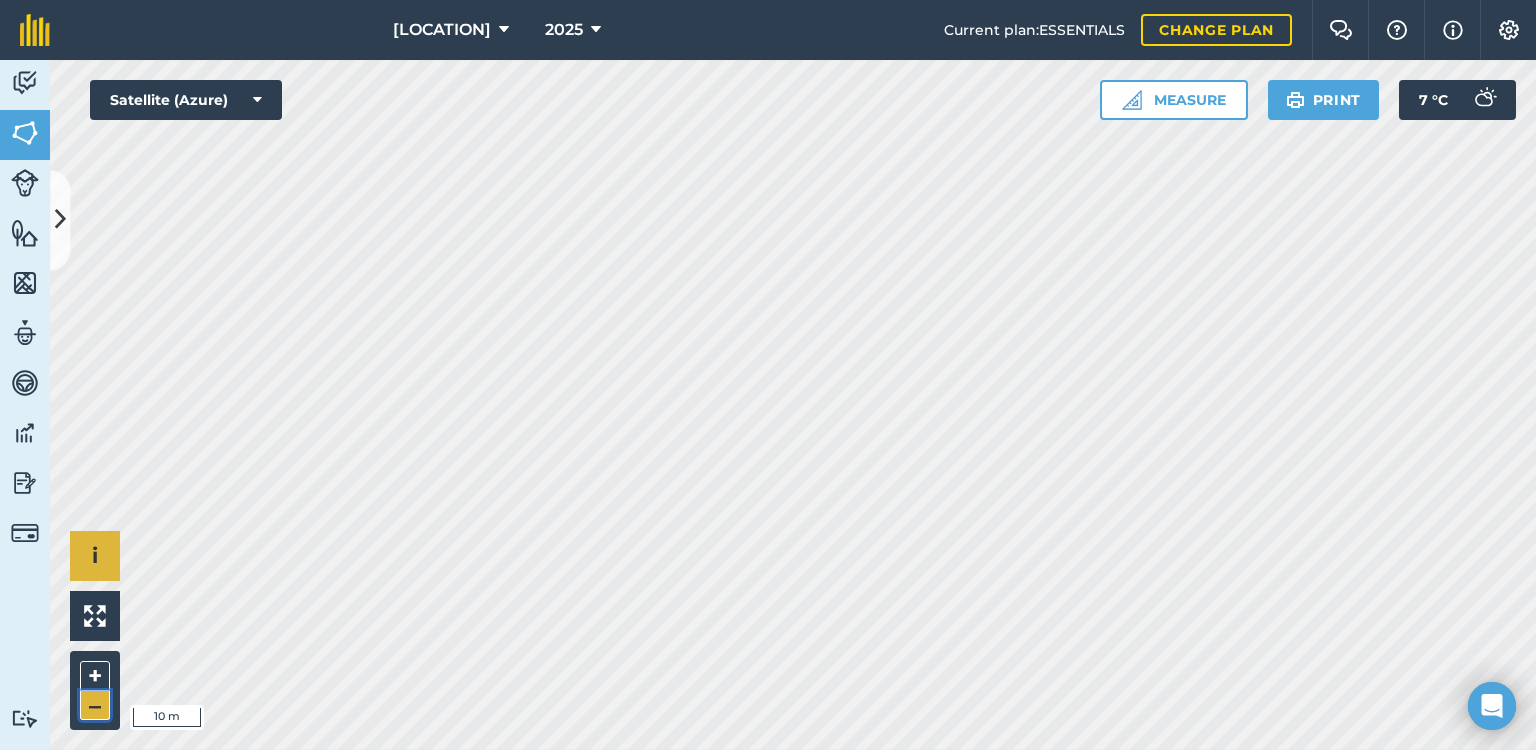 click on "–" at bounding box center (95, 705) 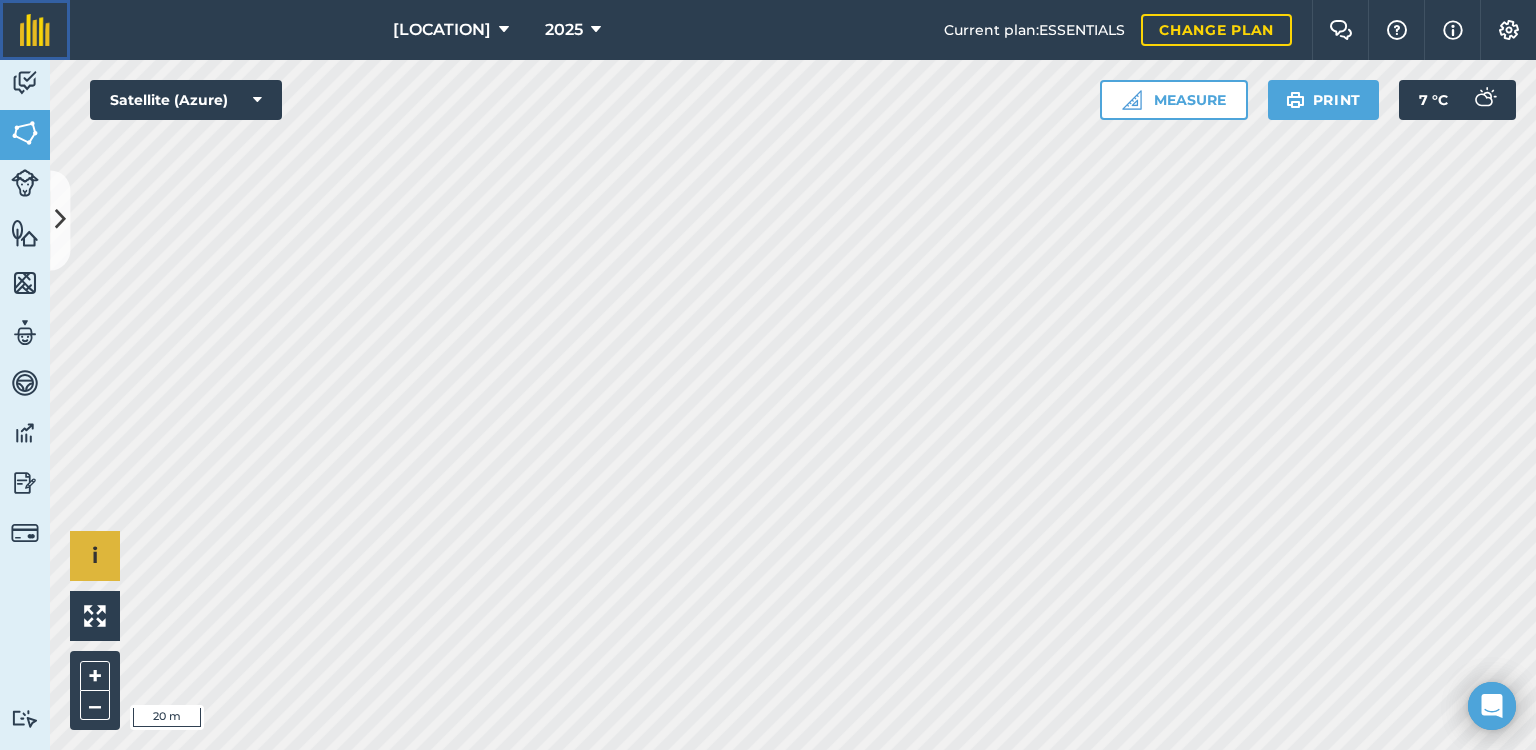 click at bounding box center (35, 30) 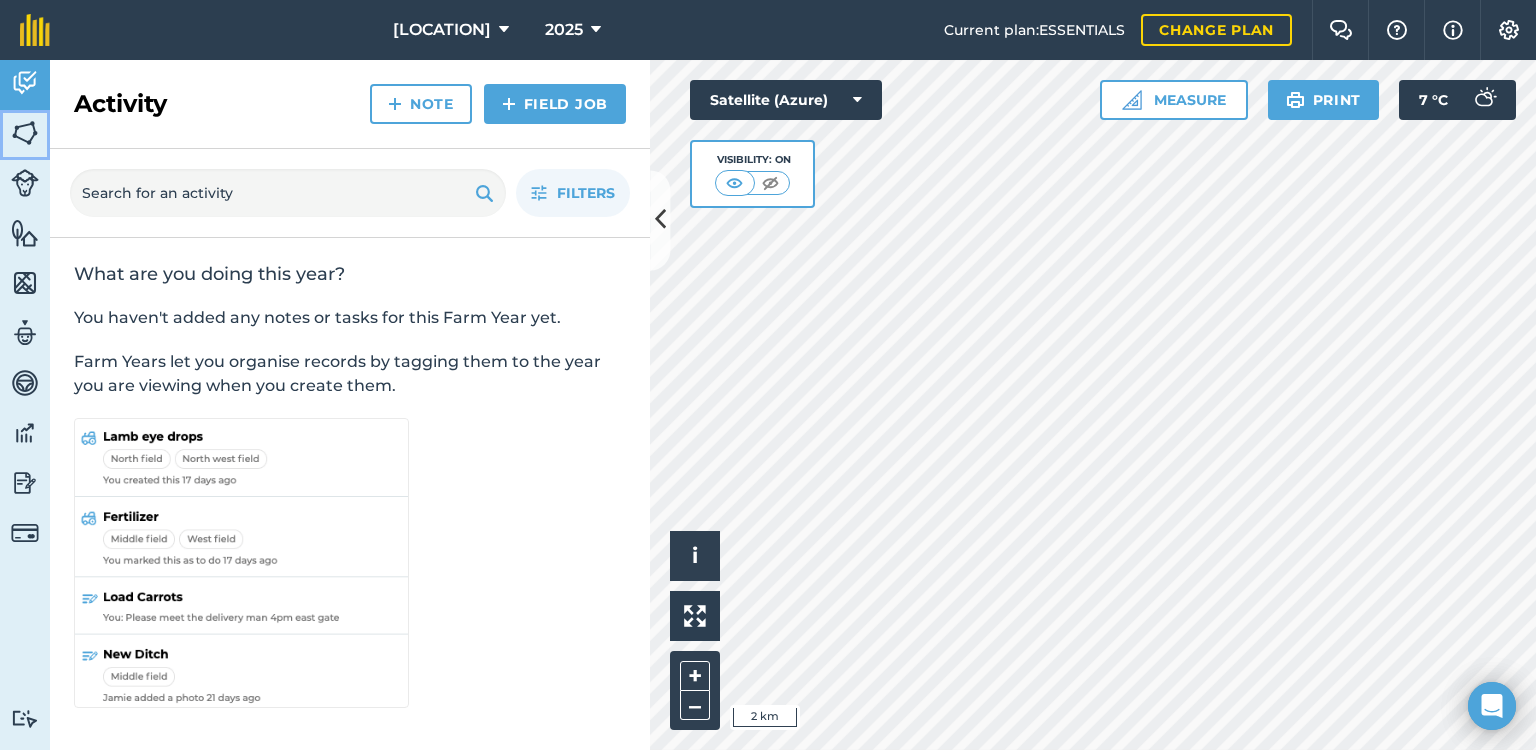 click at bounding box center [25, 133] 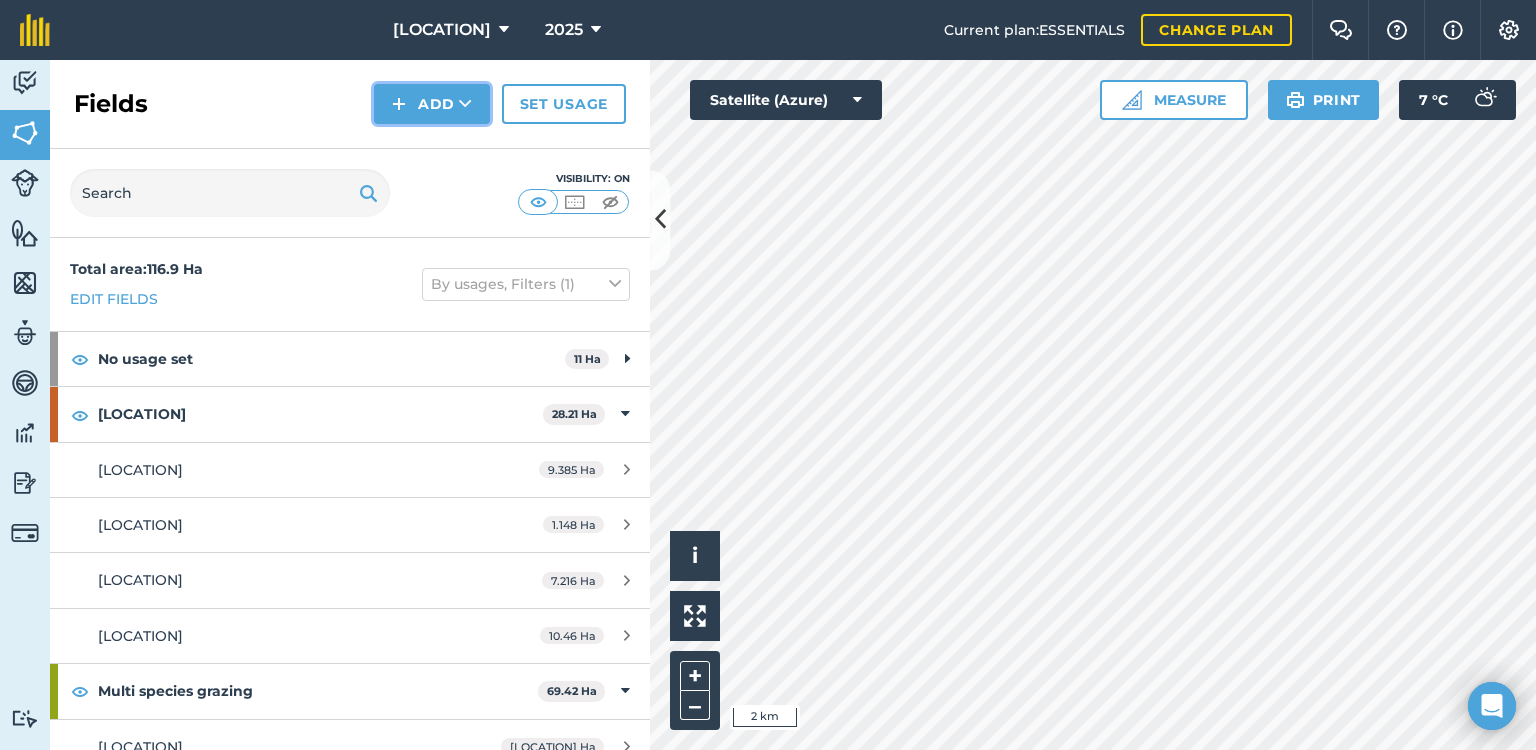 click on "Add" at bounding box center [432, 104] 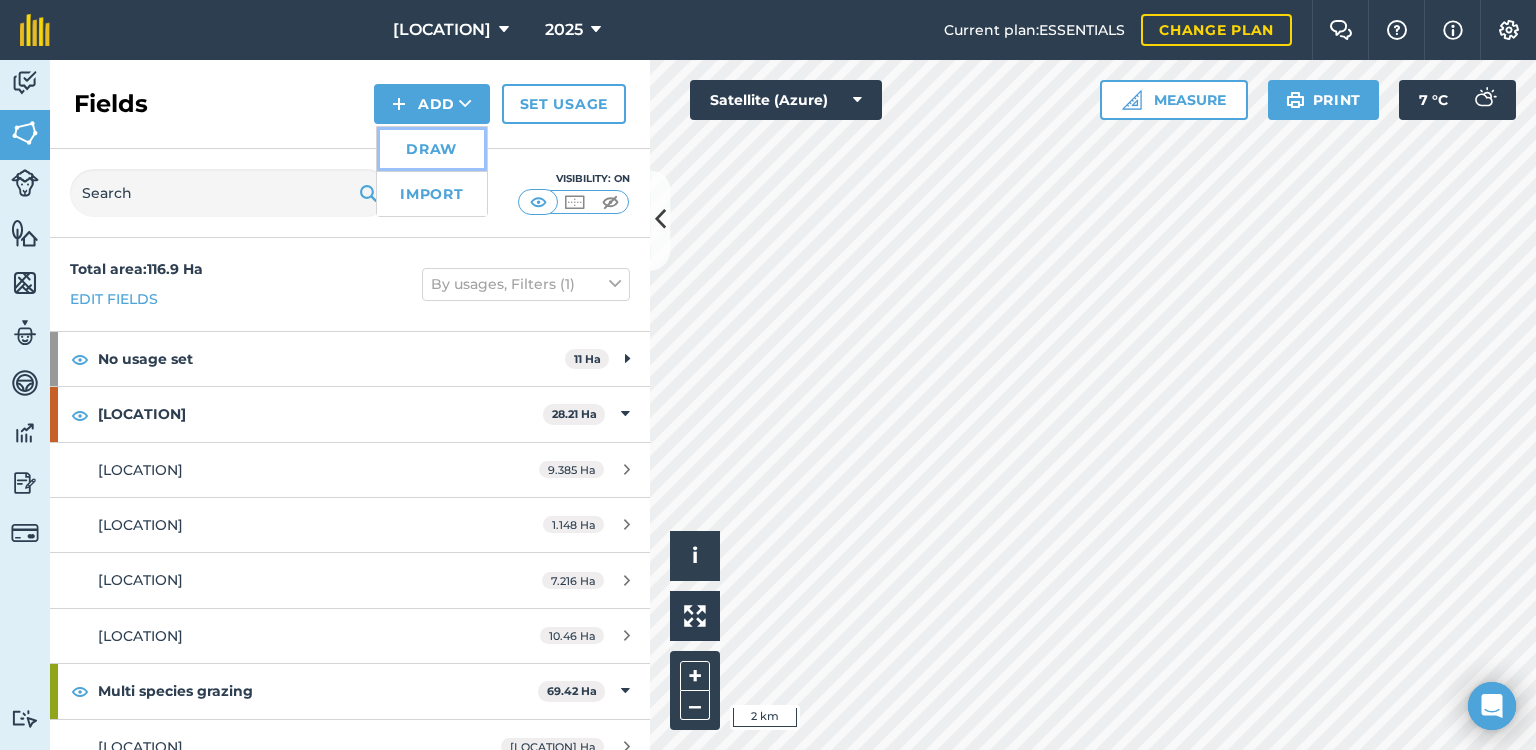 click on "Draw" at bounding box center [432, 149] 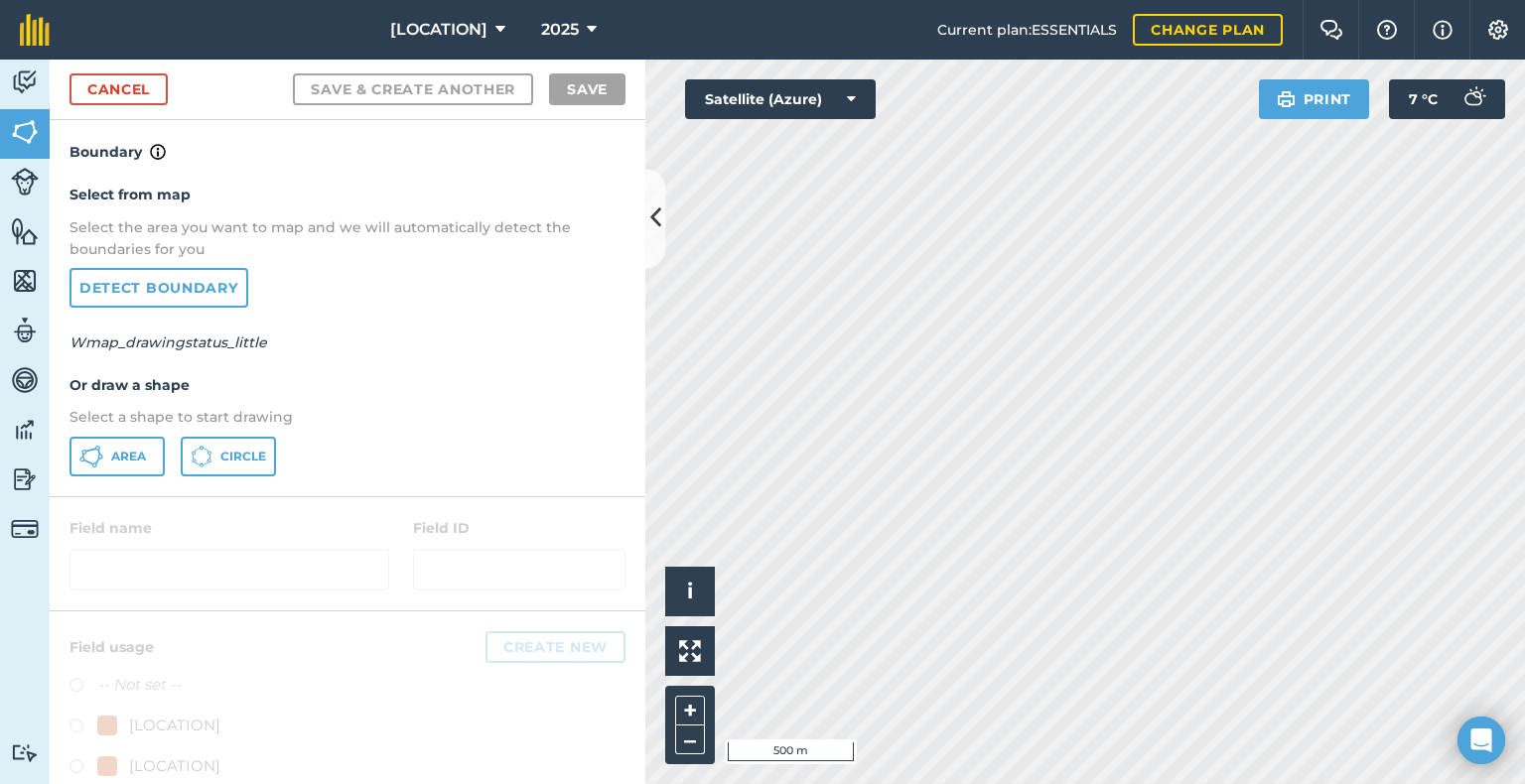 click on "[LOCATION] - 2025 Reproduced with the permission of Microsoft Printed on 01/08/2025 Field usages No usage set Cultivated Cultivated land Dam Multi species grazing Perennial pasture irrigated Plantation Feature types Trees Water Activity Fields Livestock Features Maps Team Vehicles Data Reporting Billing Tutorials Tutorials Cancel Save & Create Another Save Boundary Select from map Select the area you want to map and we will automatically detect the boundaries for you Detect boundary Wmap_drawingstatus_little Or draw a shape Select a shape to start drawing Area Circle Field name Field ID Field usage Create new -- Not set -- Cultivated Cultivated land Dam Multi species grazing Perennial pasture irrigated Plantation Hello i © 2025 TomTom, Microsoft 500 m + – Satellite (Azure) Print 7 ° C" at bounding box center [762, 392] 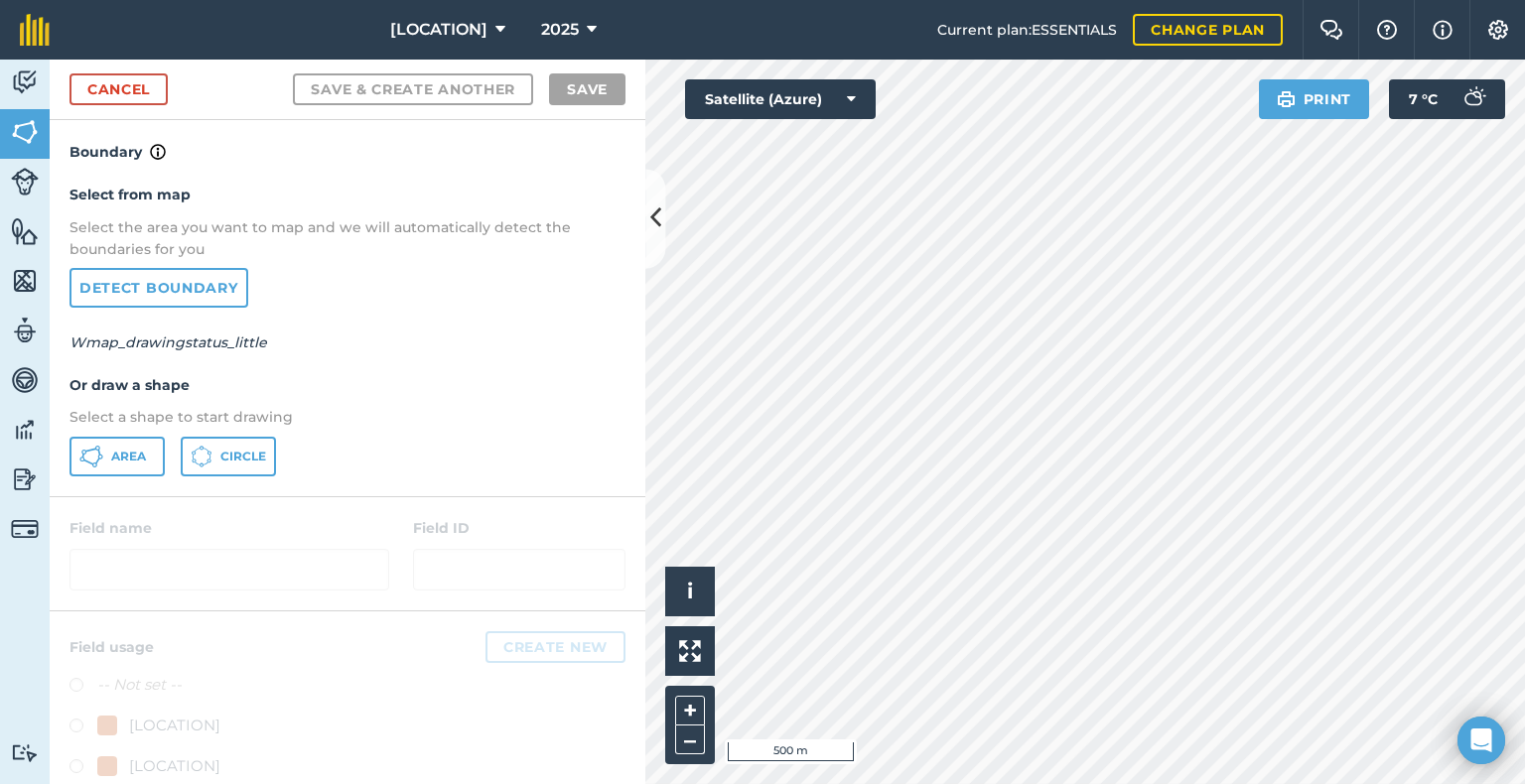 click on "[LOCATION] - 2025 Reproduced with the permission of Microsoft Printed on 01/08/2025 Field usages No usage set Cultivated Cultivated land Dam Multi species grazing Perennial pasture irrigated Plantation Feature types Trees Water Activity Fields Livestock Features Maps Team Vehicles Data Reporting Billing Tutorials Tutorials Cancel Save & Create Another Save Boundary Select from map Select the area you want to map and we will automatically detect the boundaries for you Detect boundary Wmap_drawingstatus_little Or draw a shape Select a shape to start drawing Area Circle Field name Field ID Field usage Create new -- Not set -- Cultivated Cultivated land Dam Multi species grazing Perennial pasture irrigated Plantation Hello i © 2025 TomTom, Microsoft 500 m + – Satellite (Azure) Print 7 ° C" at bounding box center (762, 392) 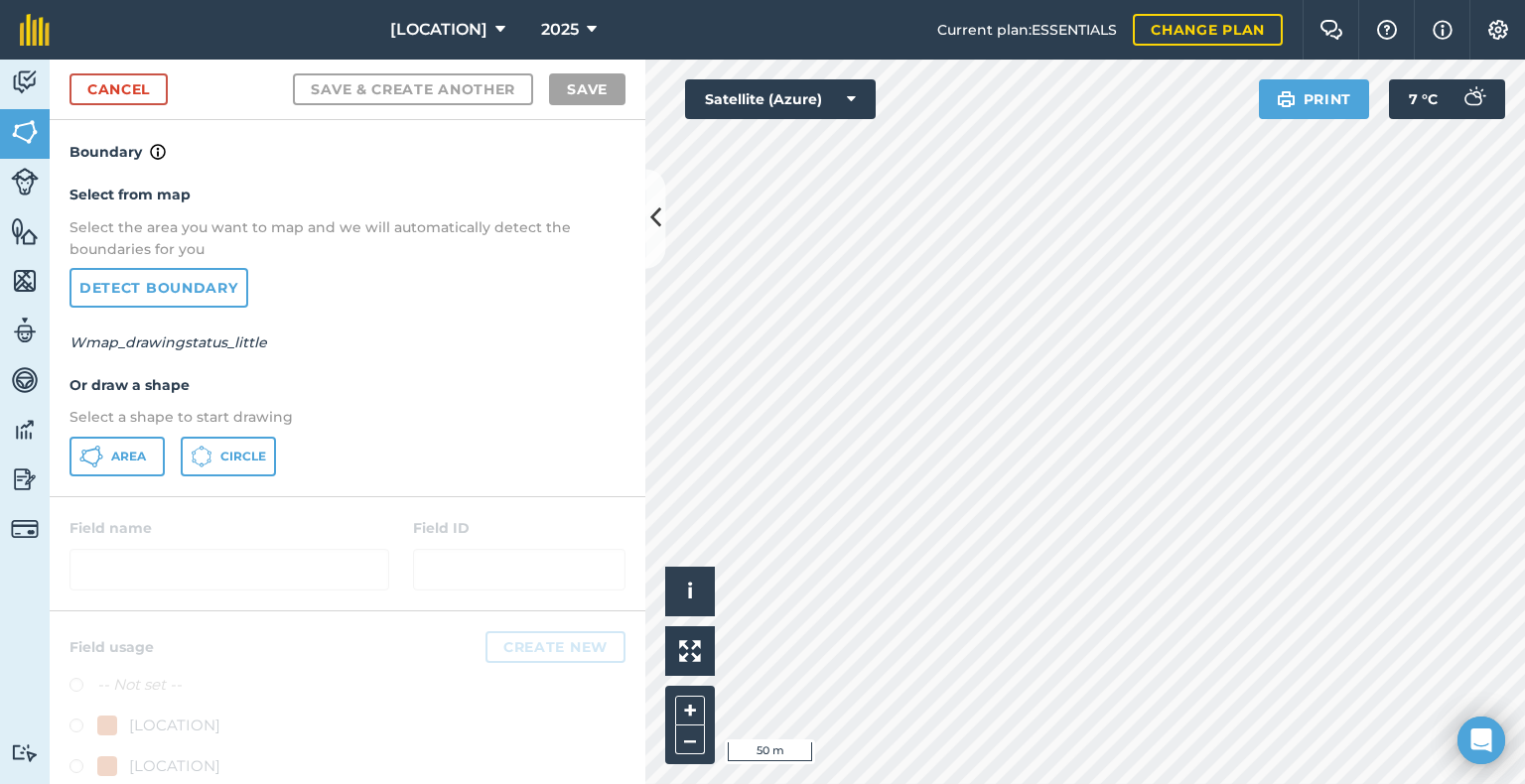click on "[LOCATION] - 2025 Reproduced with the permission of Microsoft Printed on 01/08/2025 Field usages No usage set Cultivated Cultivated land Dam Multi species grazing Perennial pasture irrigated Plantation Feature types Trees Water Activity Fields Livestock Features Maps Team Vehicles Data Reporting Billing Tutorials Tutorials Cancel Save & Create Another Save Boundary Select from map Select the area you want to map and we will automatically detect the boundaries for you Detect boundary Wmap_drawingstatus_little Or draw a shape Select a shape to start drawing Area Circle Field name Field ID Field usage Create new -- Not set -- Cultivated Cultivated land Dam Multi species grazing Perennial pasture irrigated Plantation Hello i © 2025 TomTom, Microsoft 50 m + – Satellite (Azure) Print 7 ° C" at bounding box center [762, 392] 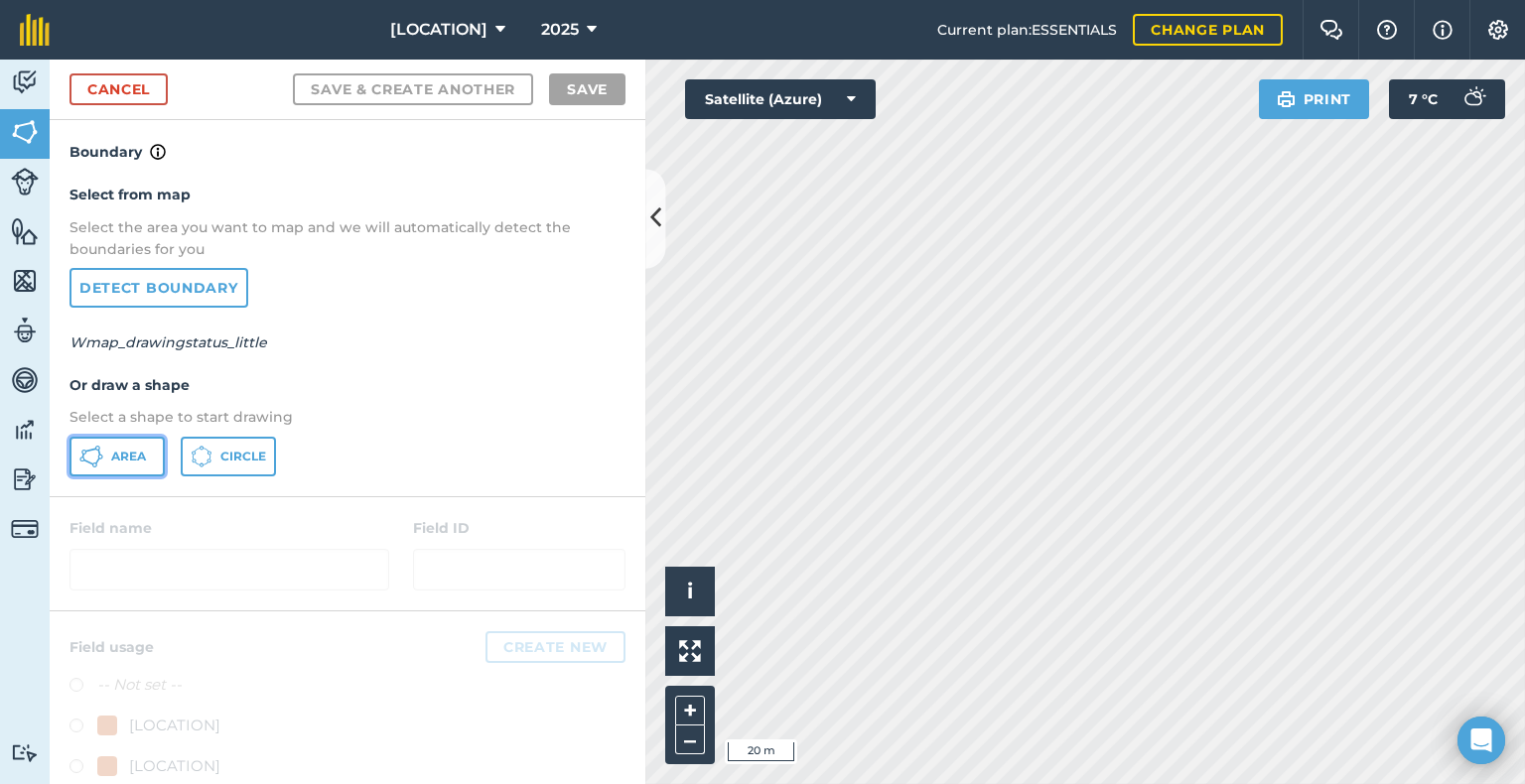 click on "Area" at bounding box center (128, 457) 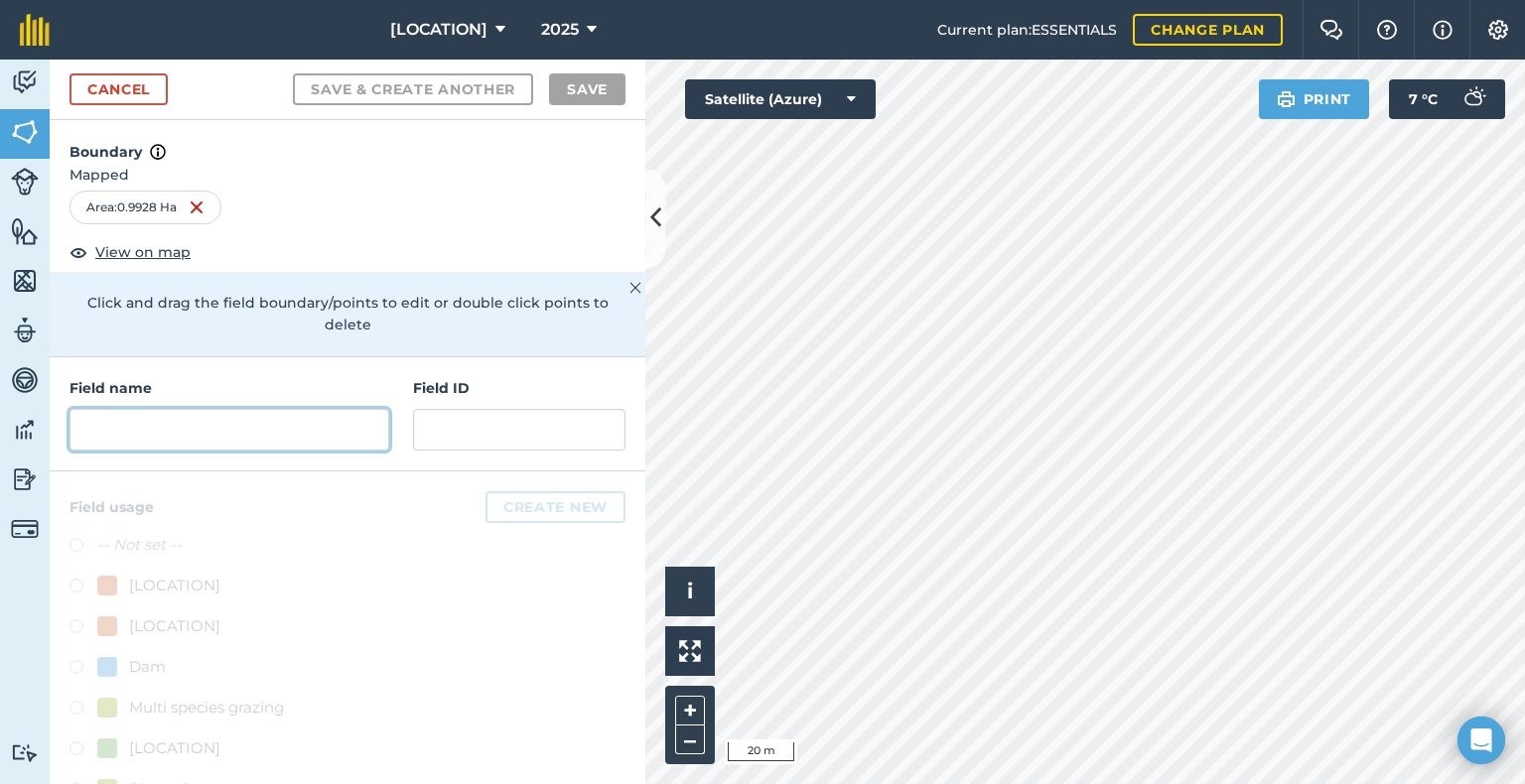 click at bounding box center (229, 430) 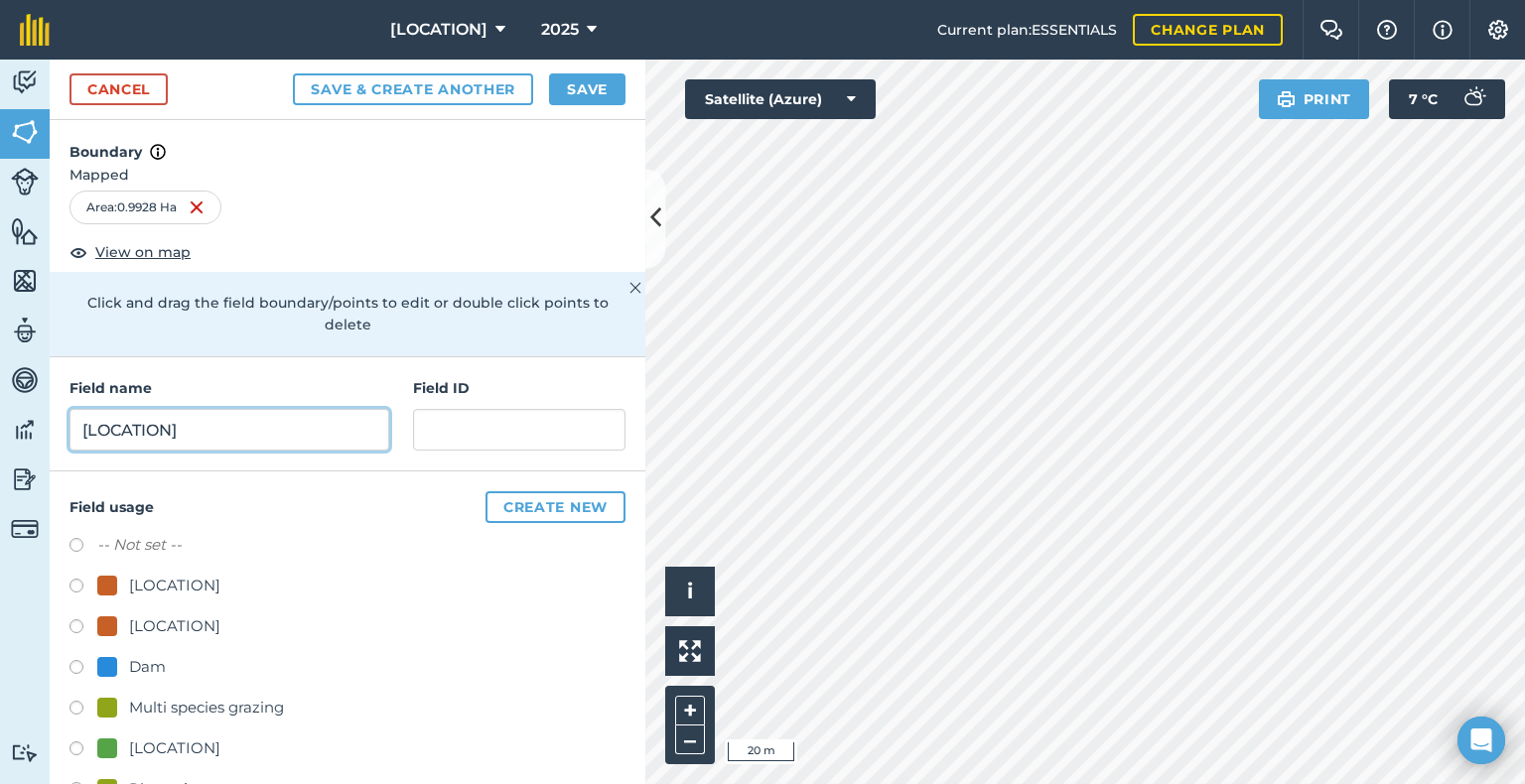 type on "[LOCATION]" 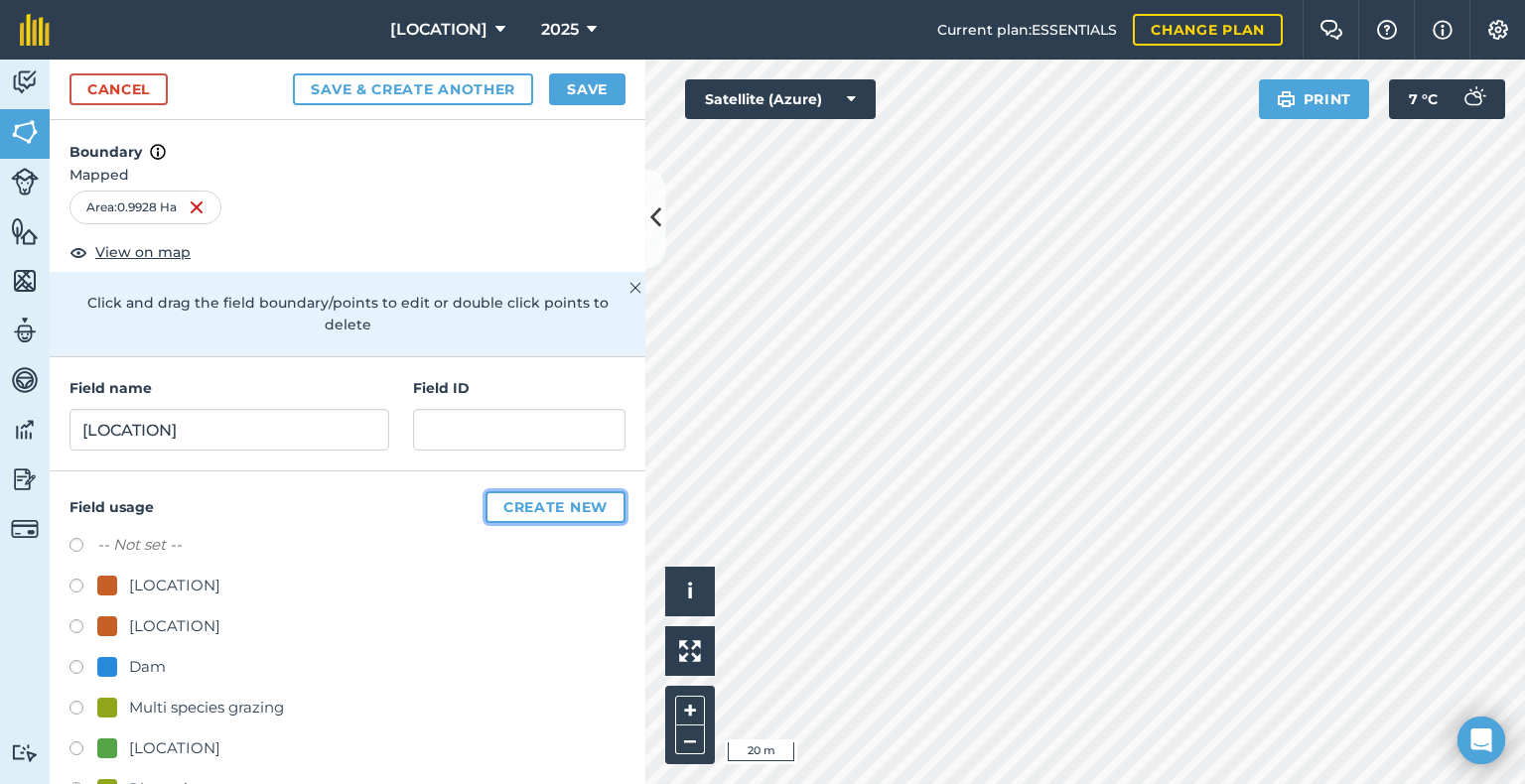 click on "Create new" at bounding box center (555, 507) 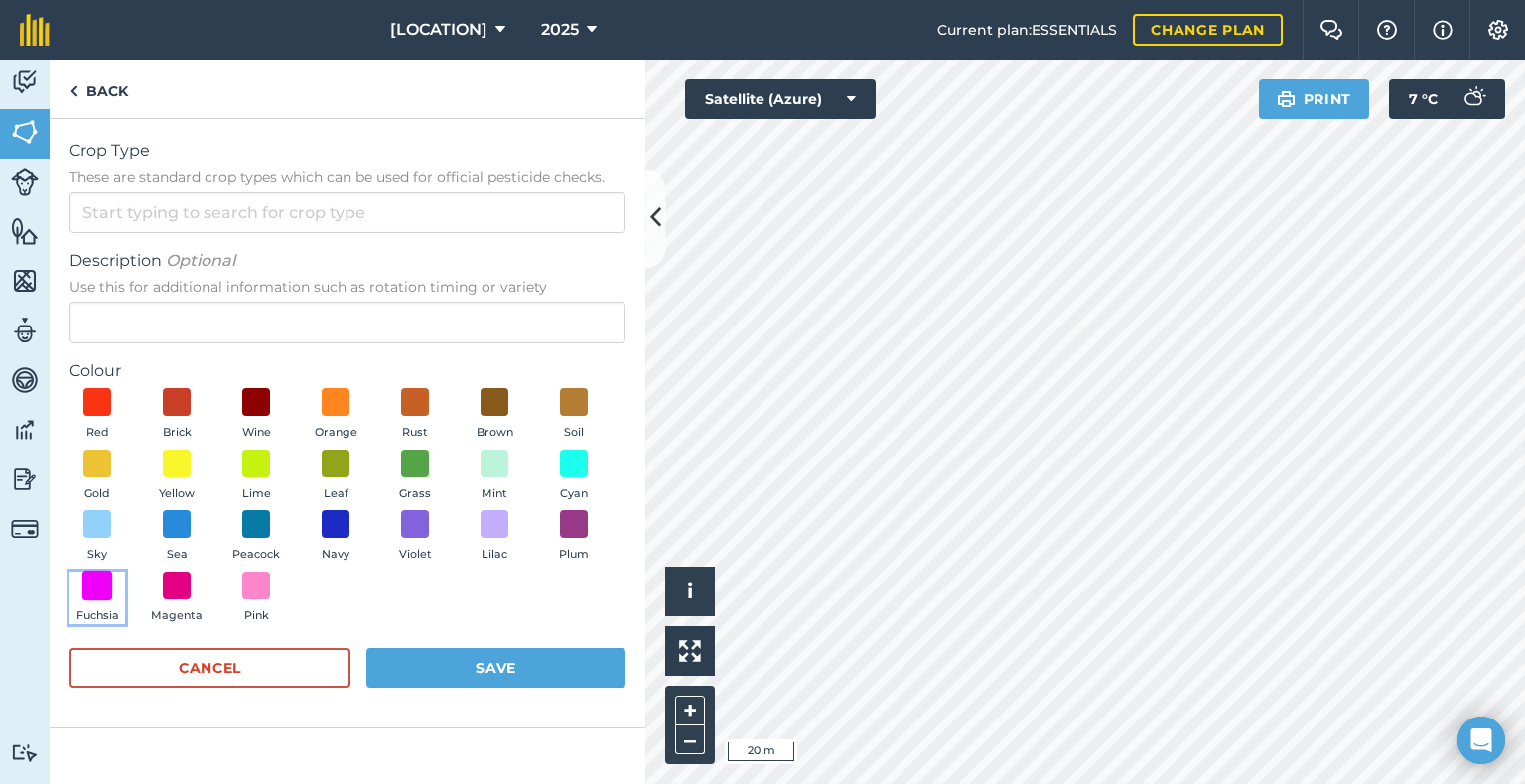 click at bounding box center (97, 585) 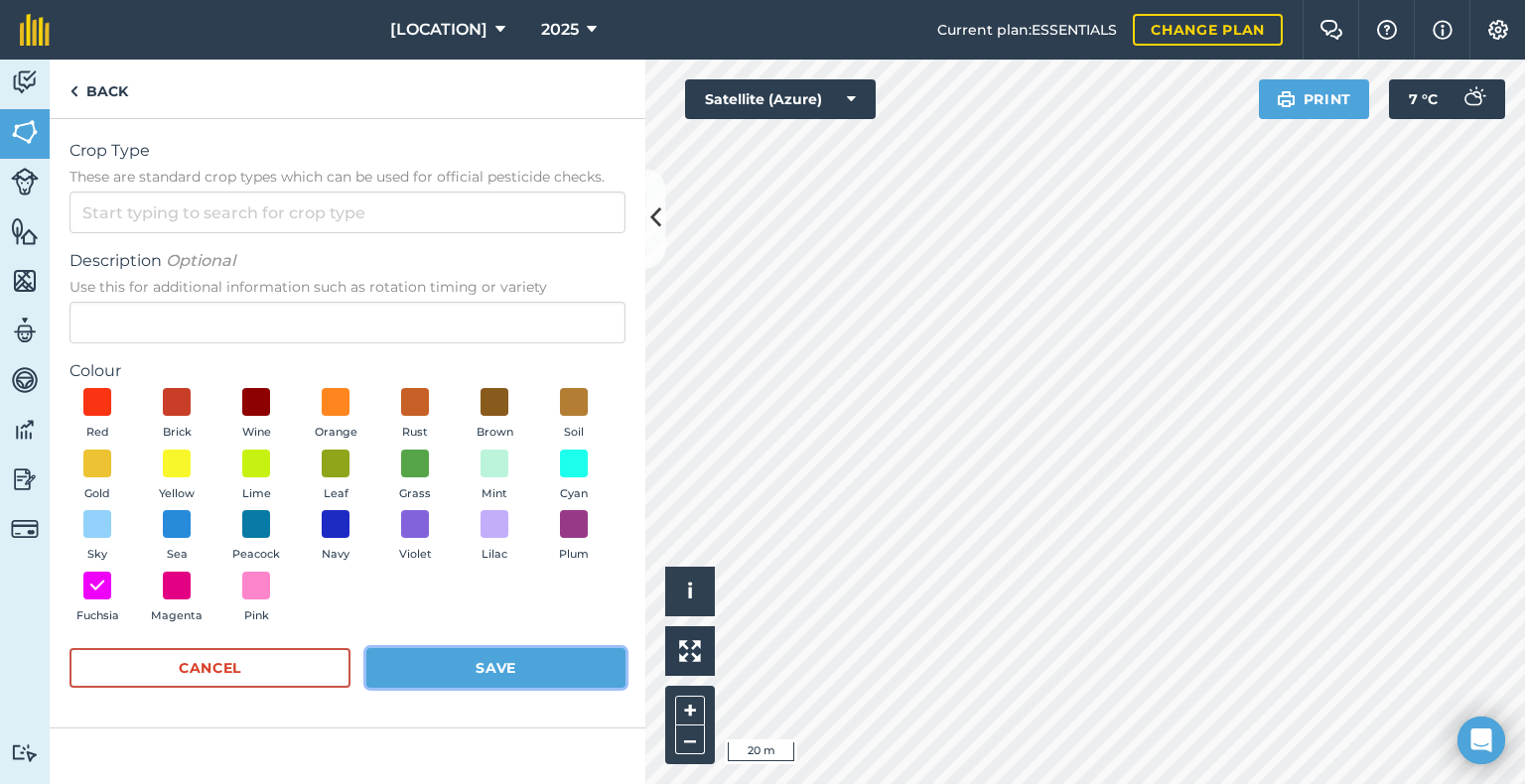 click on "Save" at bounding box center (495, 668) 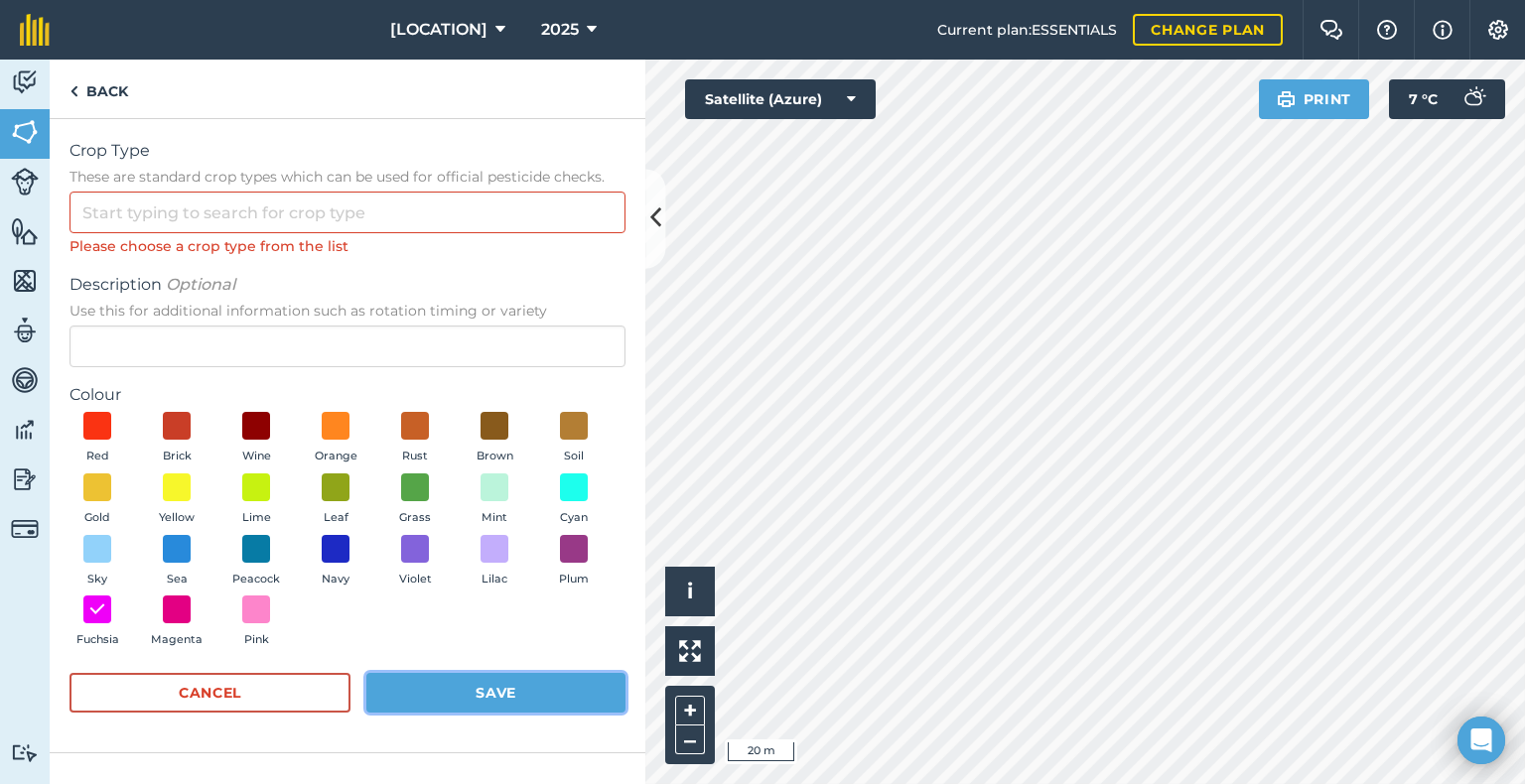 click on "Save" at bounding box center (495, 693) 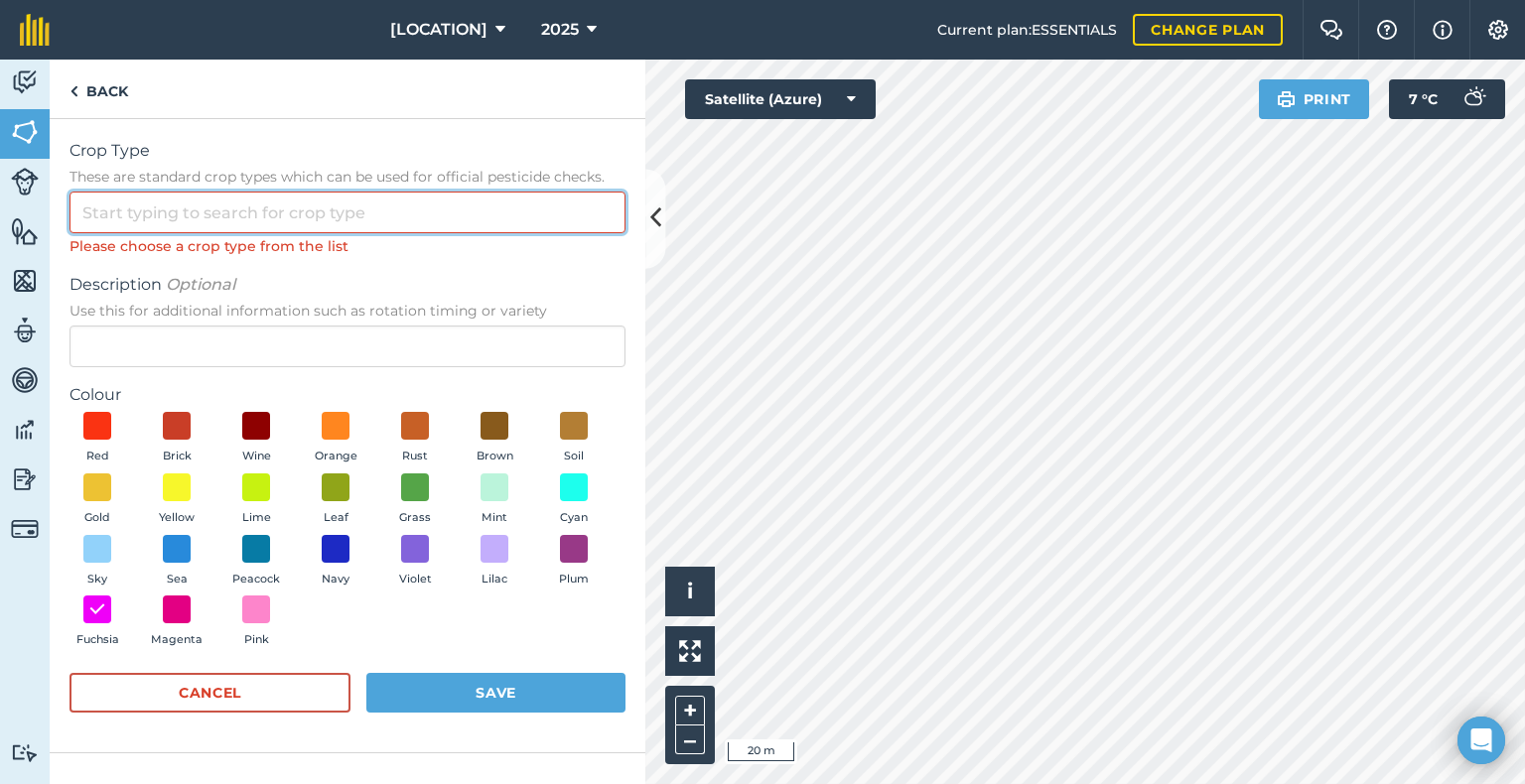 click on "Crop Type These are standard crop types which can be used for official pesticide checks." at bounding box center (347, 212) 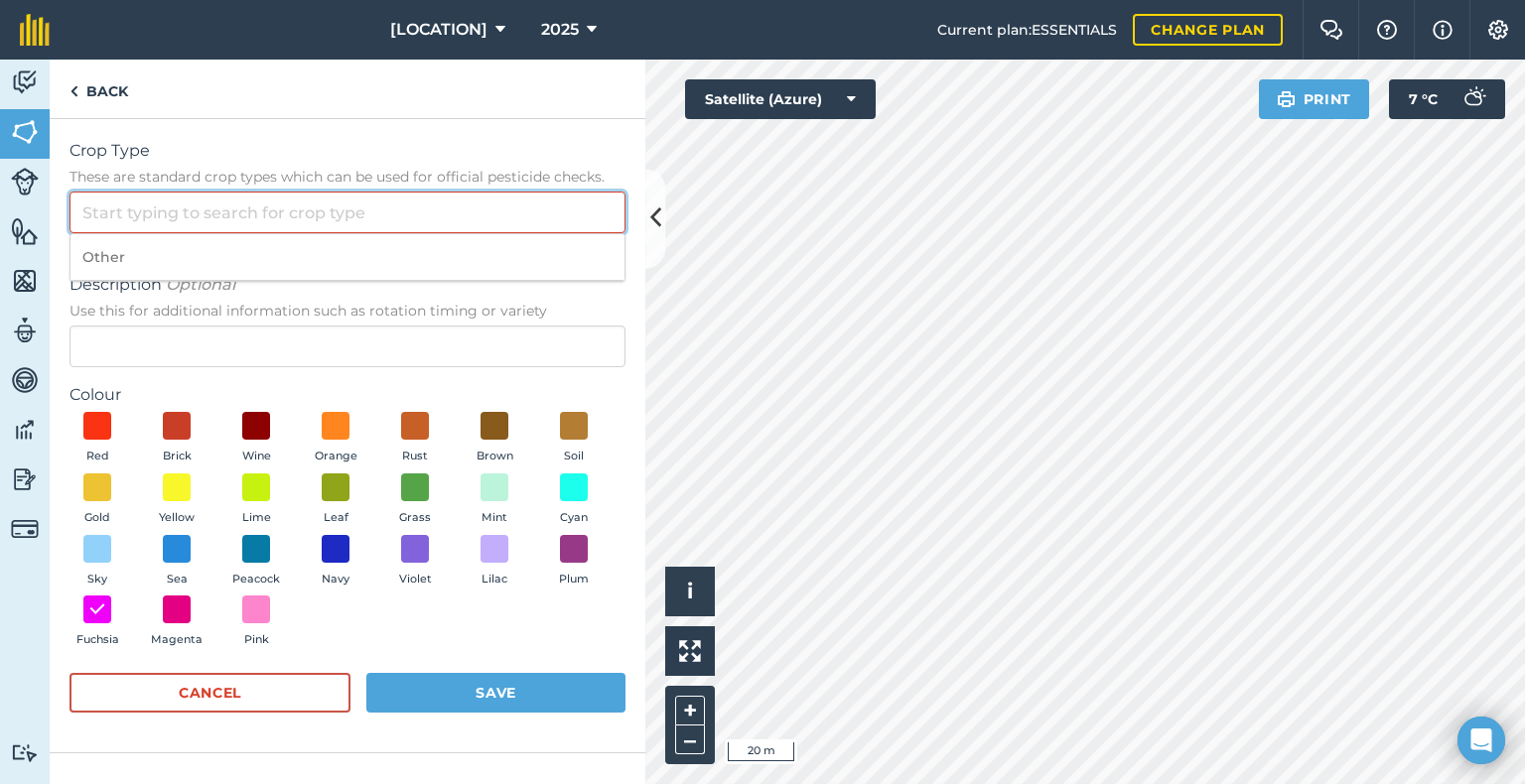 drag, startPoint x: 306, startPoint y: 215, endPoint x: 240, endPoint y: 212, distance: 66.068147 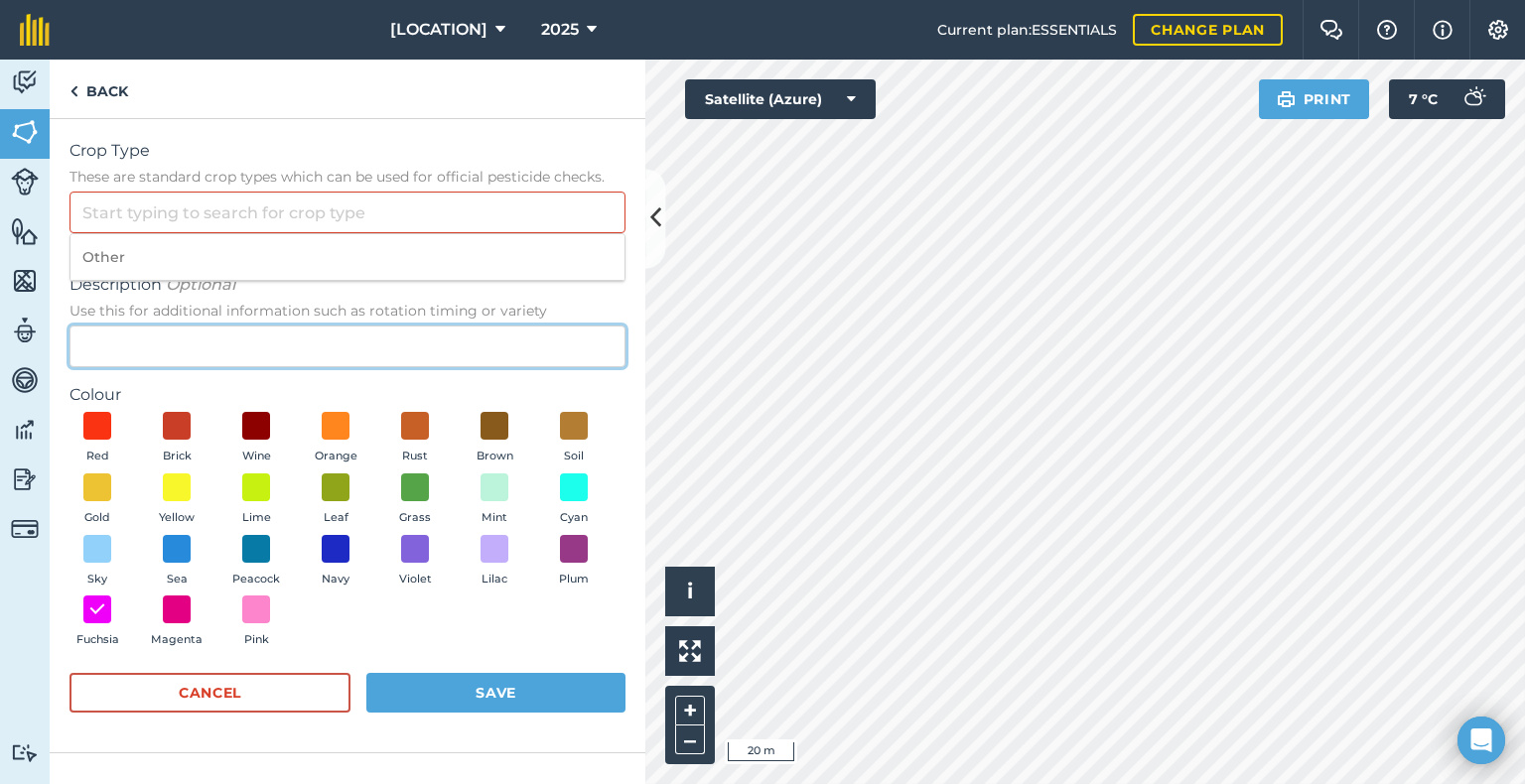 click on "Description   Optional Use this for additional information such as rotation timing or variety" at bounding box center [347, 346] 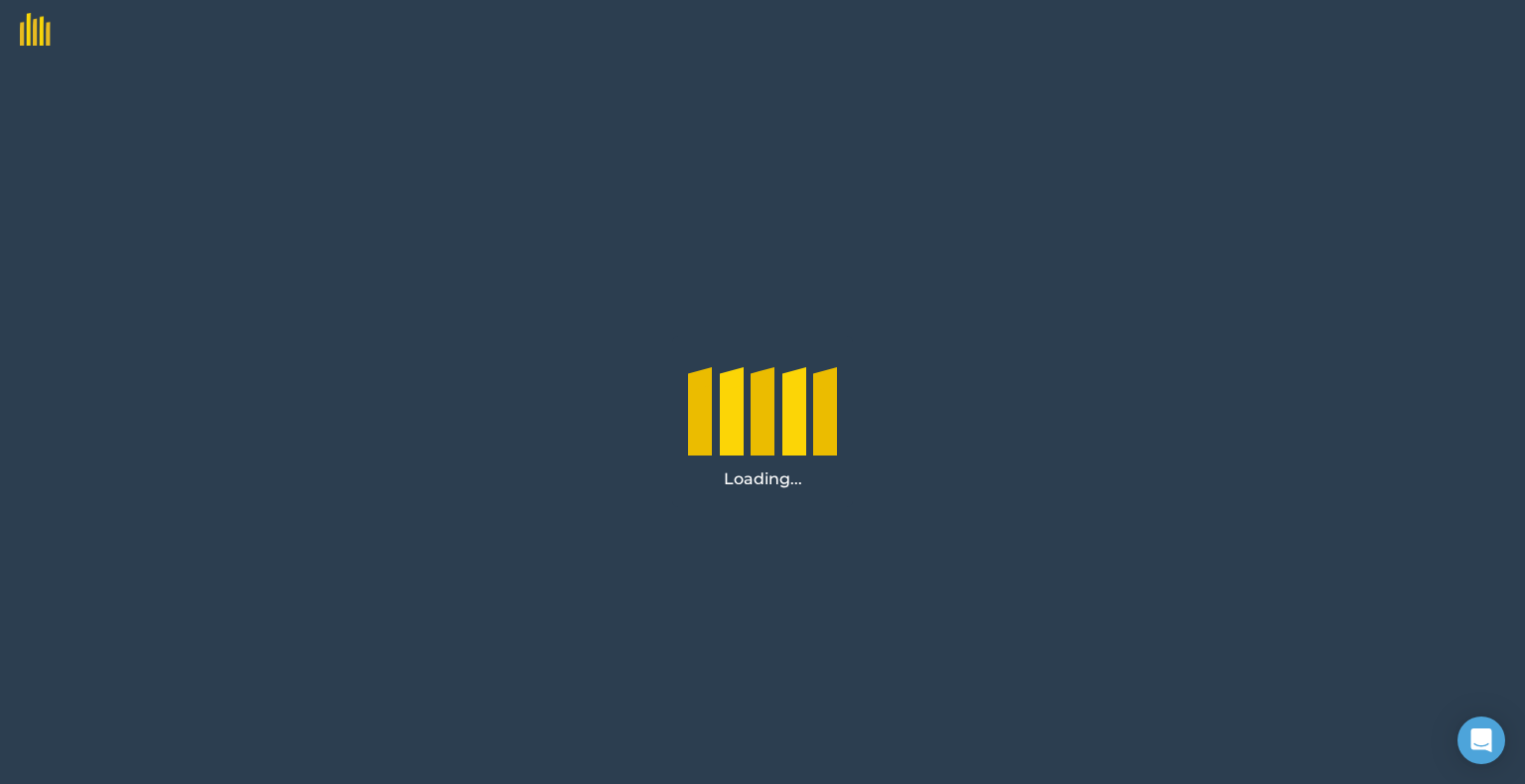 scroll, scrollTop: 0, scrollLeft: 0, axis: both 